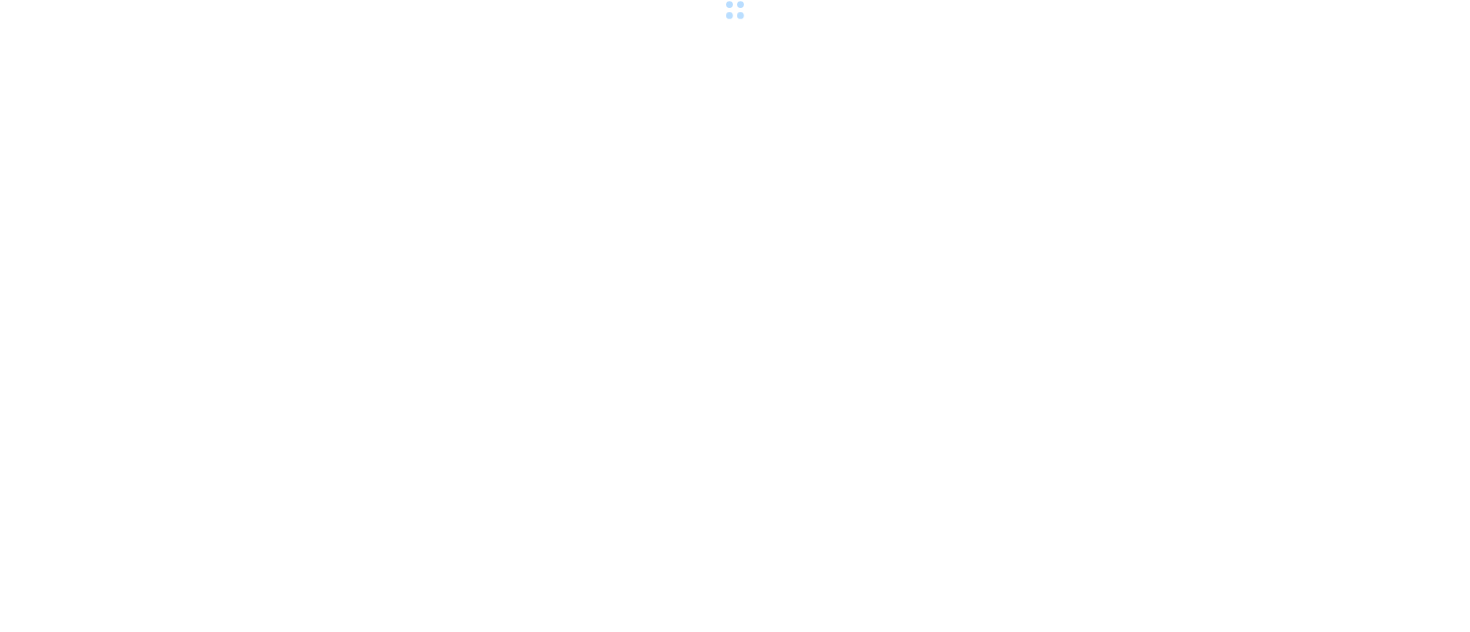 scroll, scrollTop: 0, scrollLeft: 0, axis: both 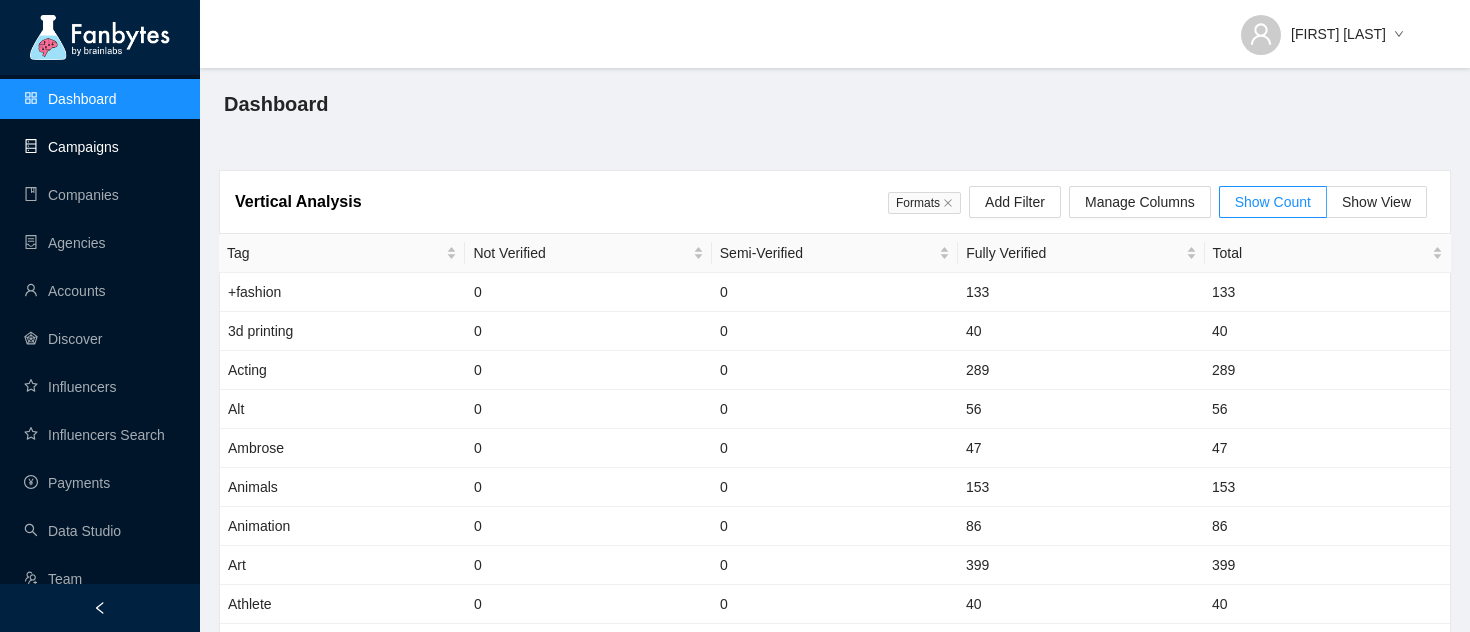 click on "Campaigns" at bounding box center (71, 147) 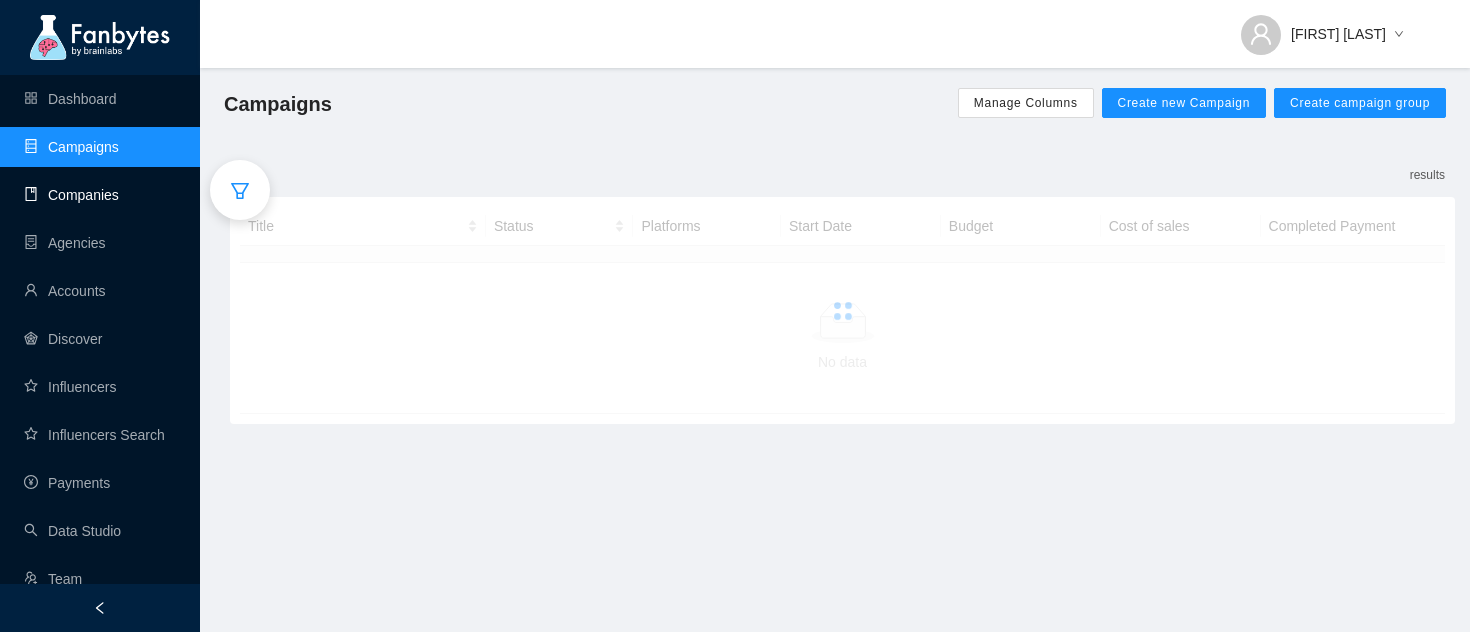 click on "Companies" at bounding box center [71, 195] 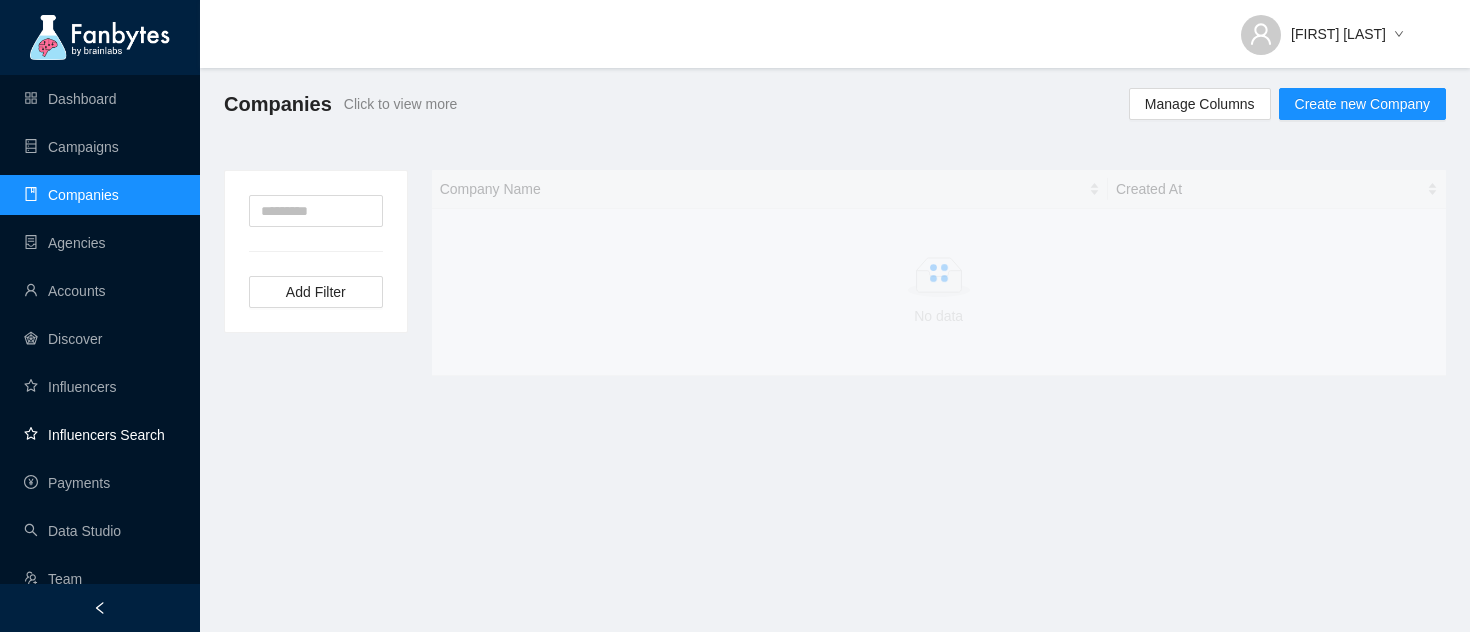 click on "Influencers Search" at bounding box center [94, 435] 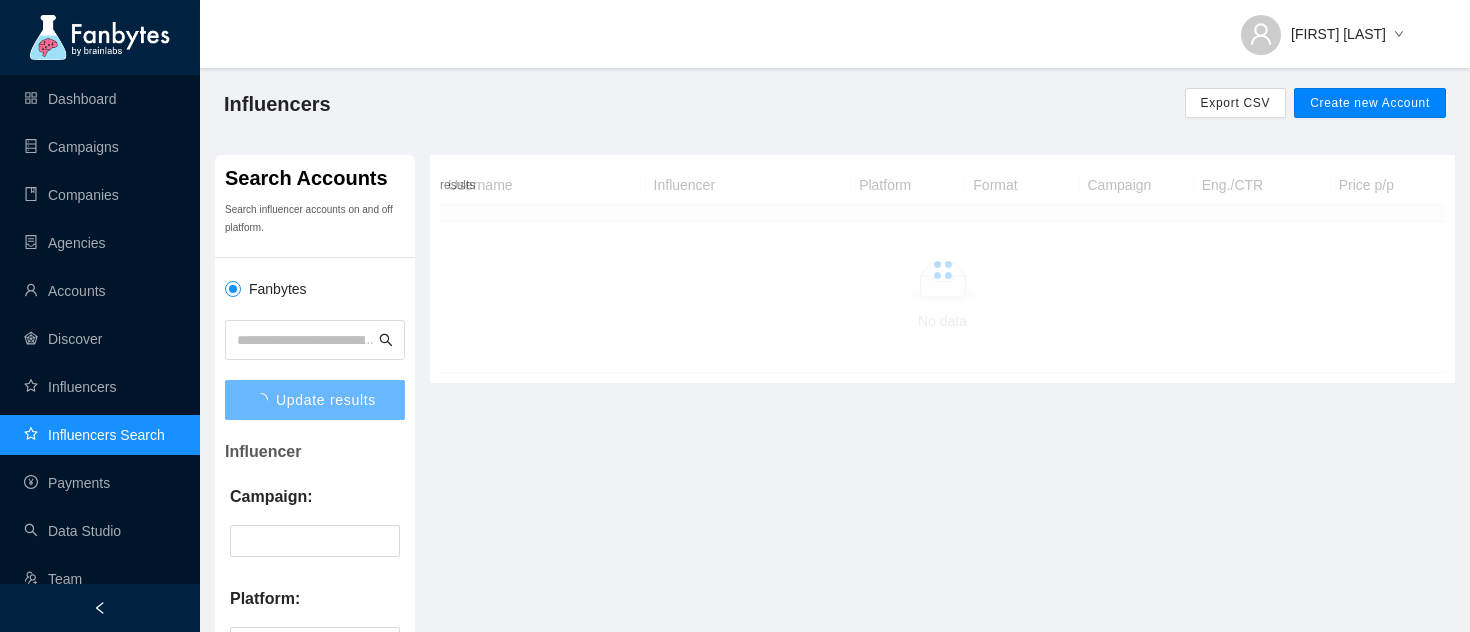 click on "Create new Account" at bounding box center [1370, 103] 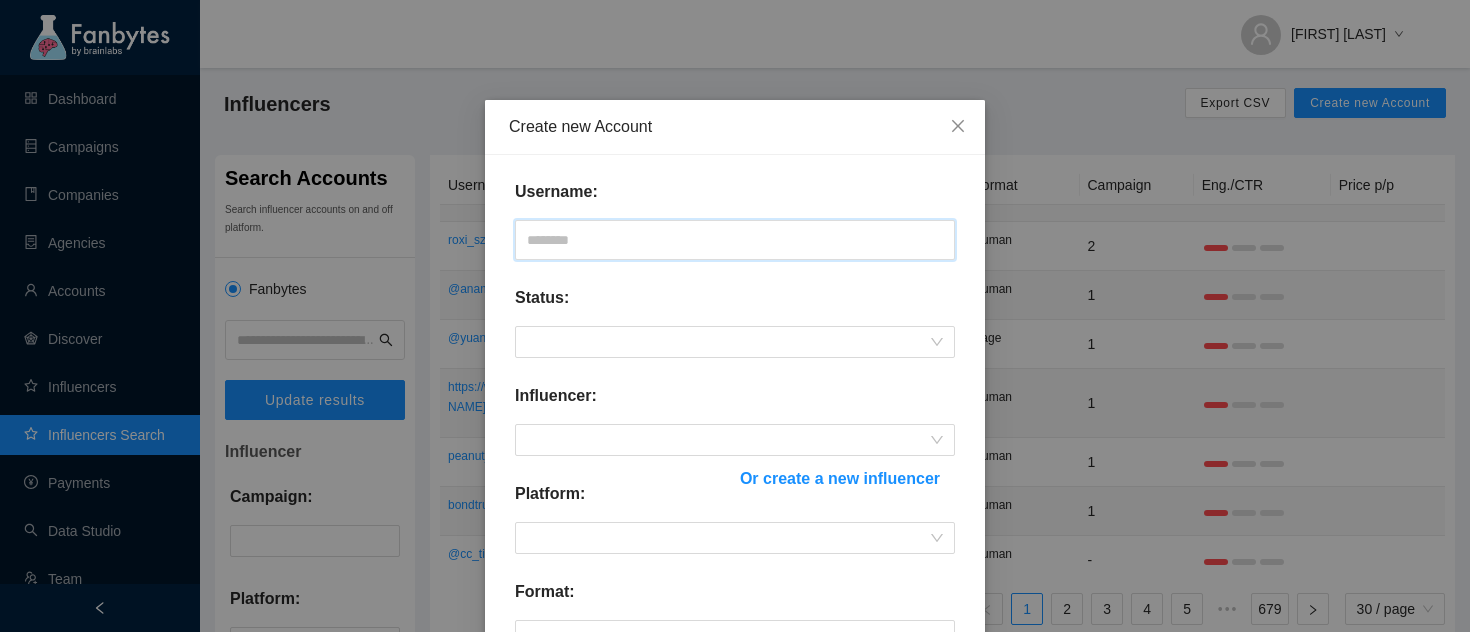 click at bounding box center (735, 240) 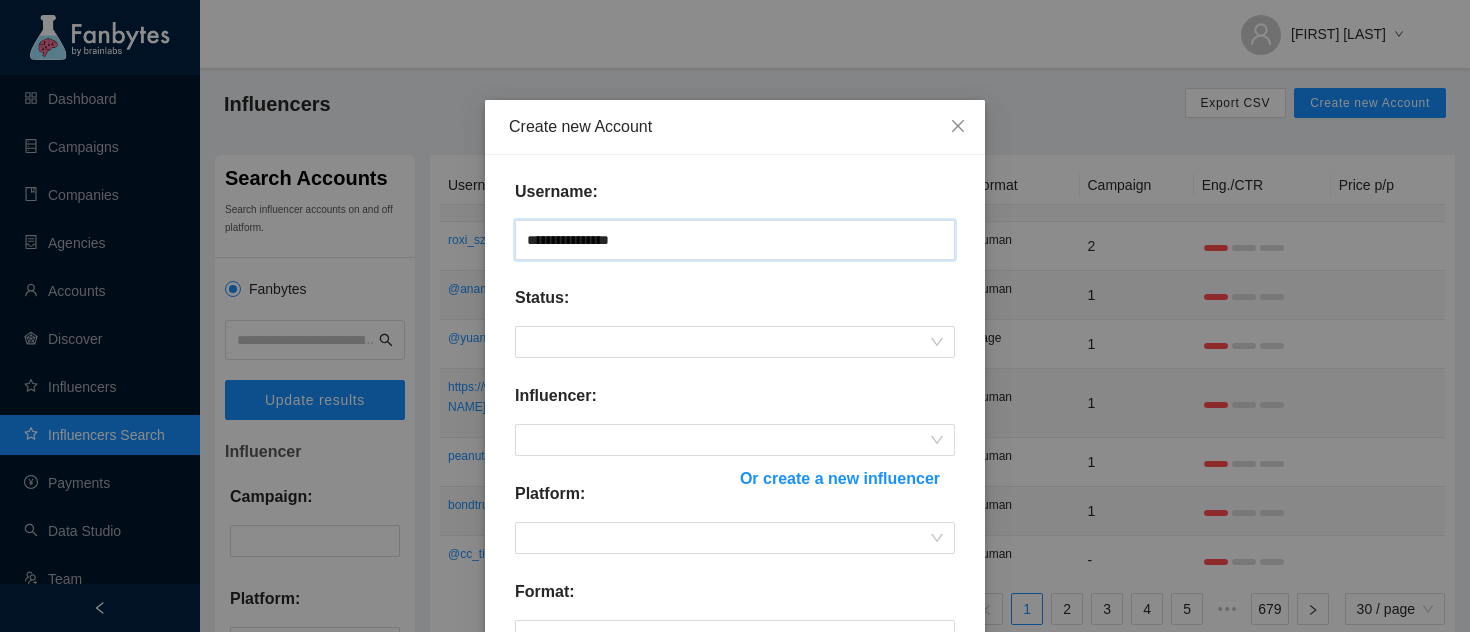 type on "**********" 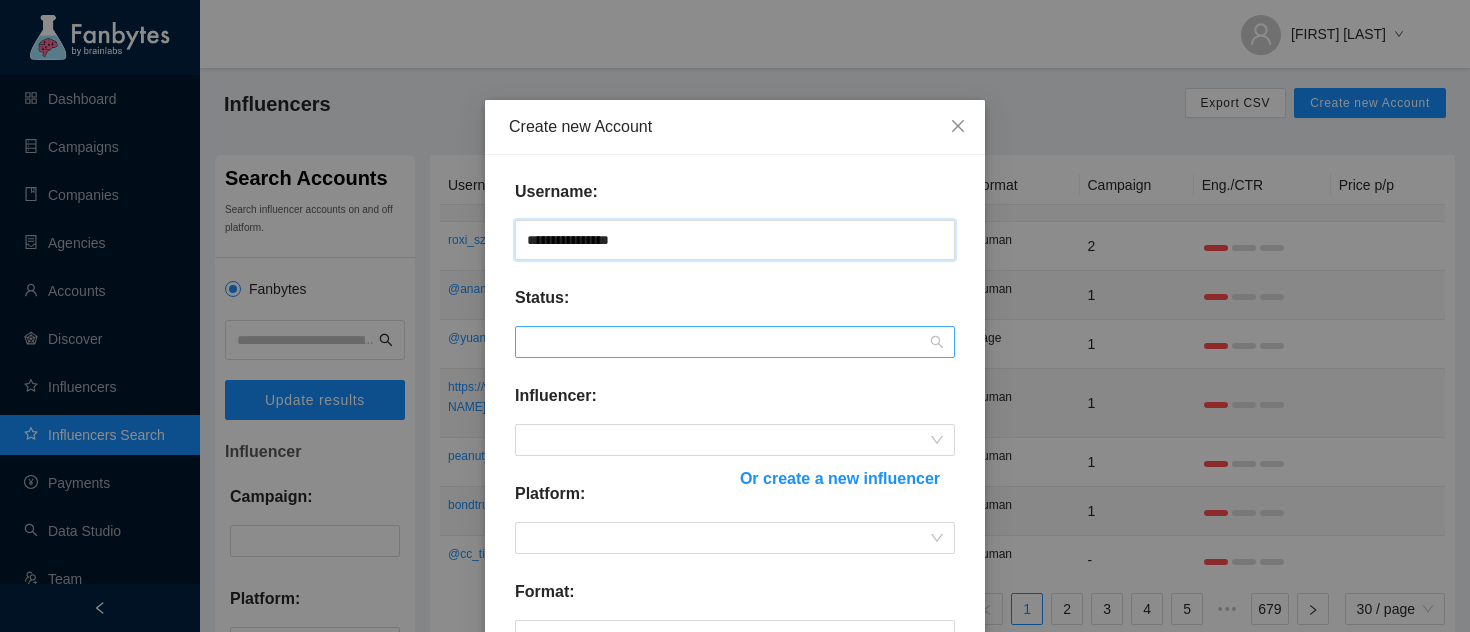 click at bounding box center [735, 342] 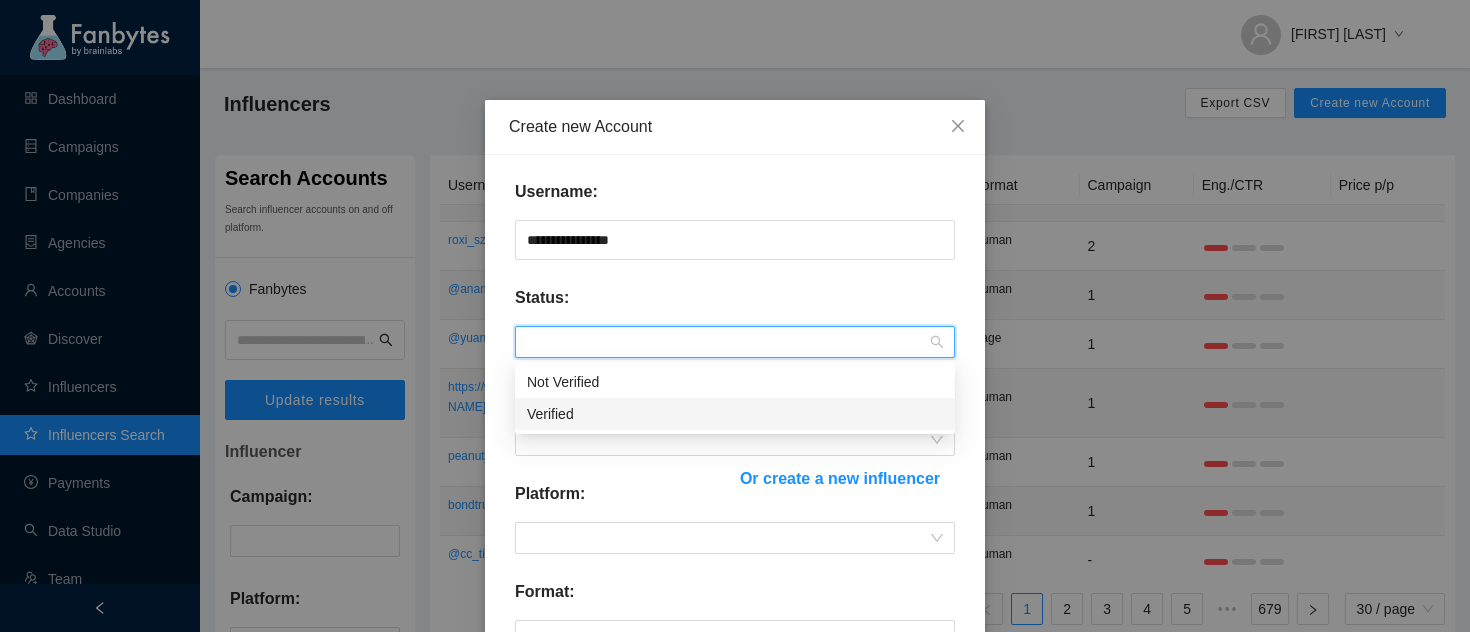 click on "Not Verified" at bounding box center [735, 382] 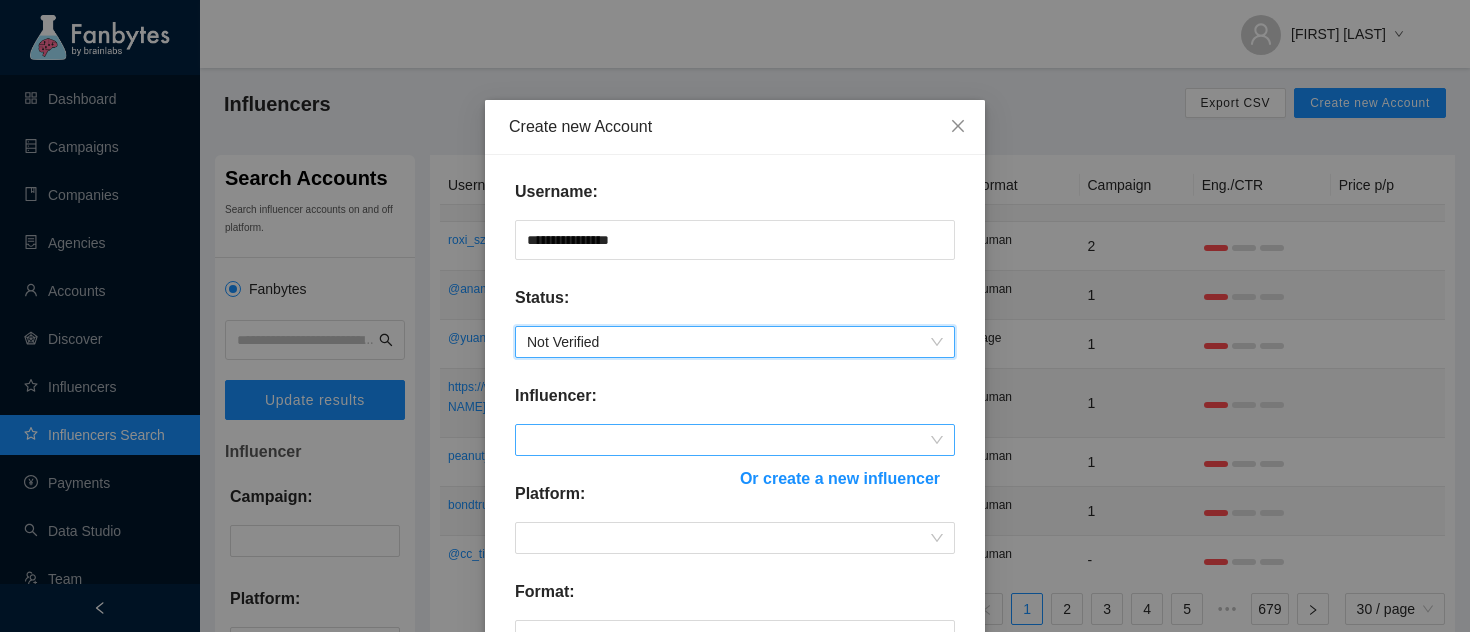 click at bounding box center (735, 440) 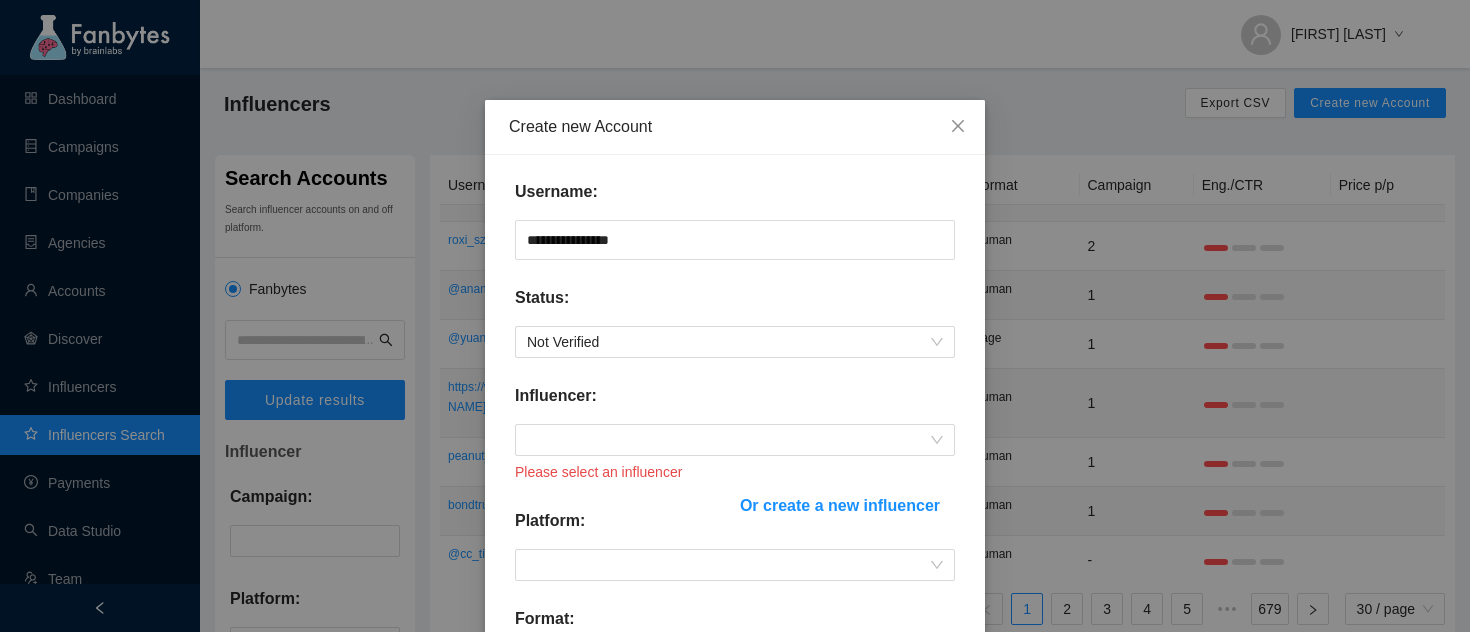 click on "Or create a new influencer" at bounding box center [840, 505] 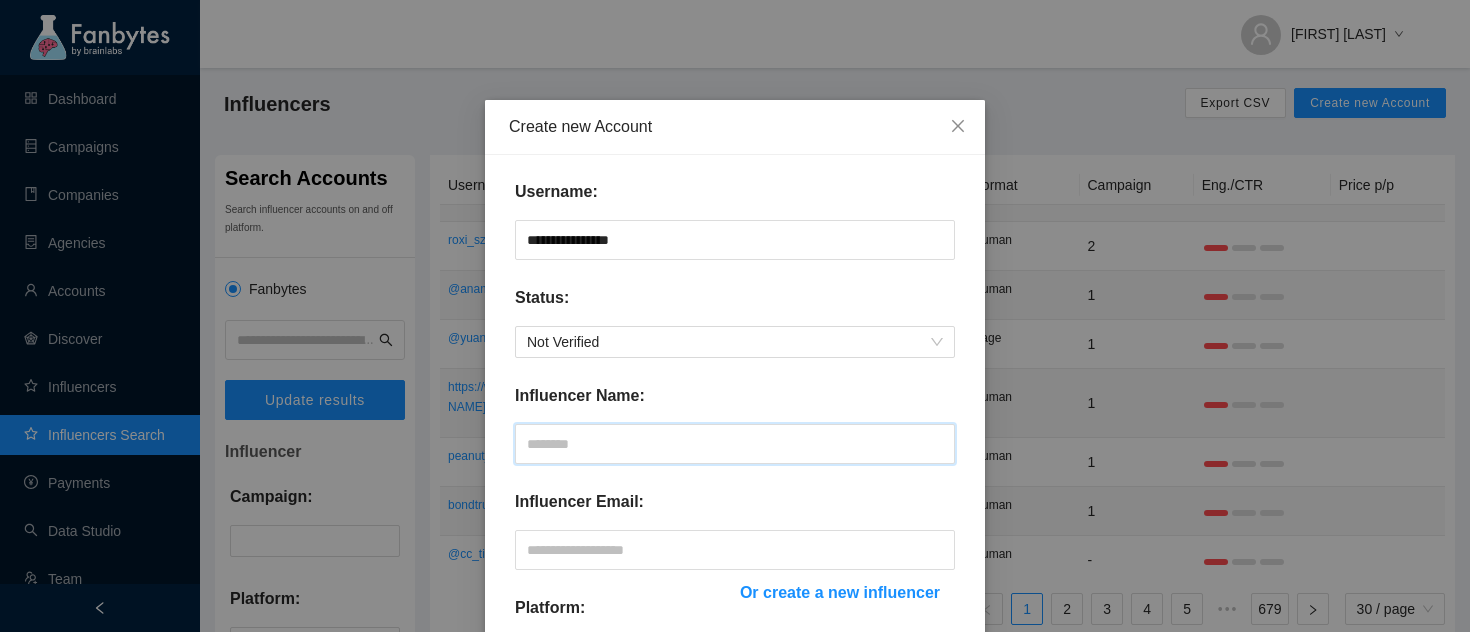 click at bounding box center [735, 444] 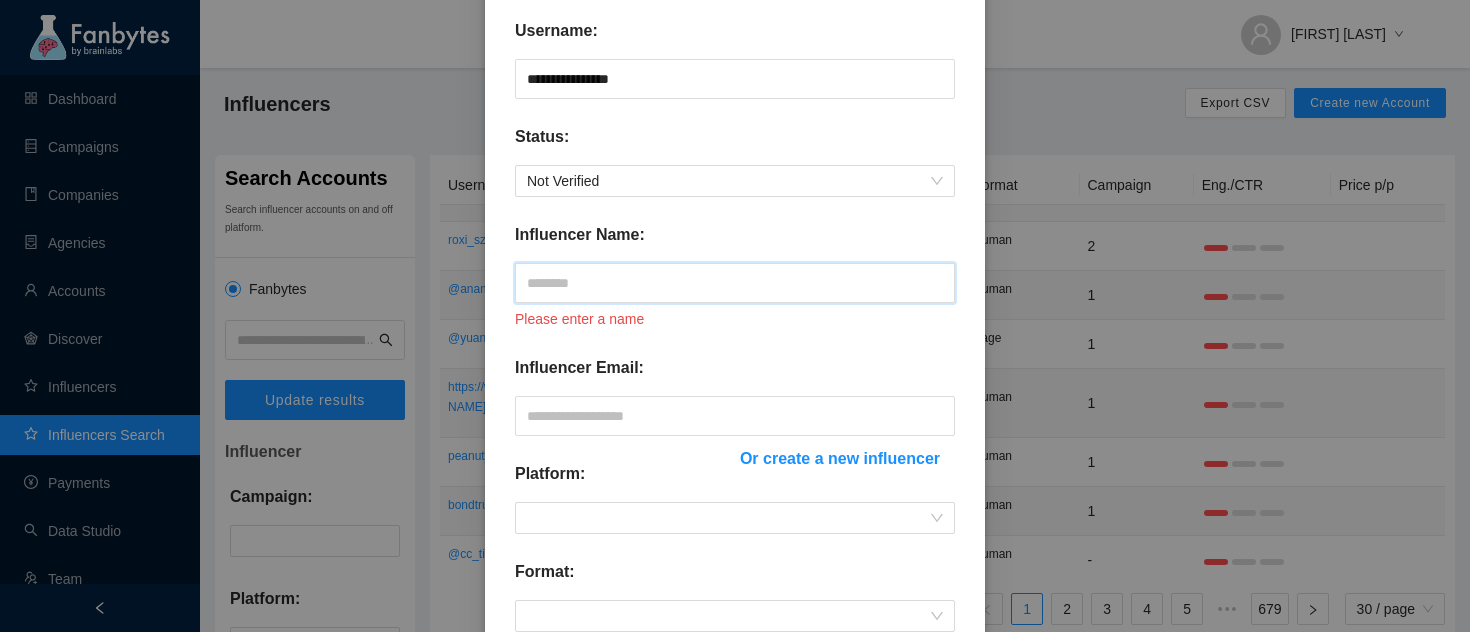 scroll, scrollTop: 184, scrollLeft: 0, axis: vertical 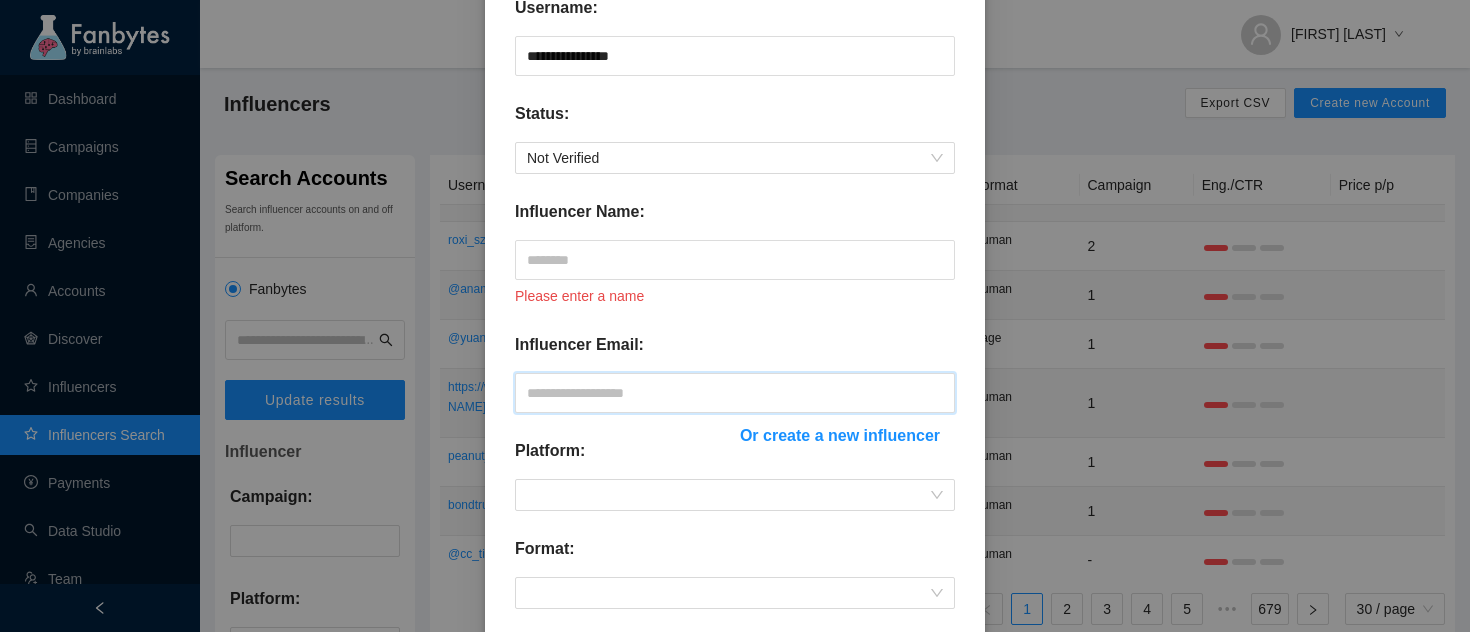 click at bounding box center [735, 393] 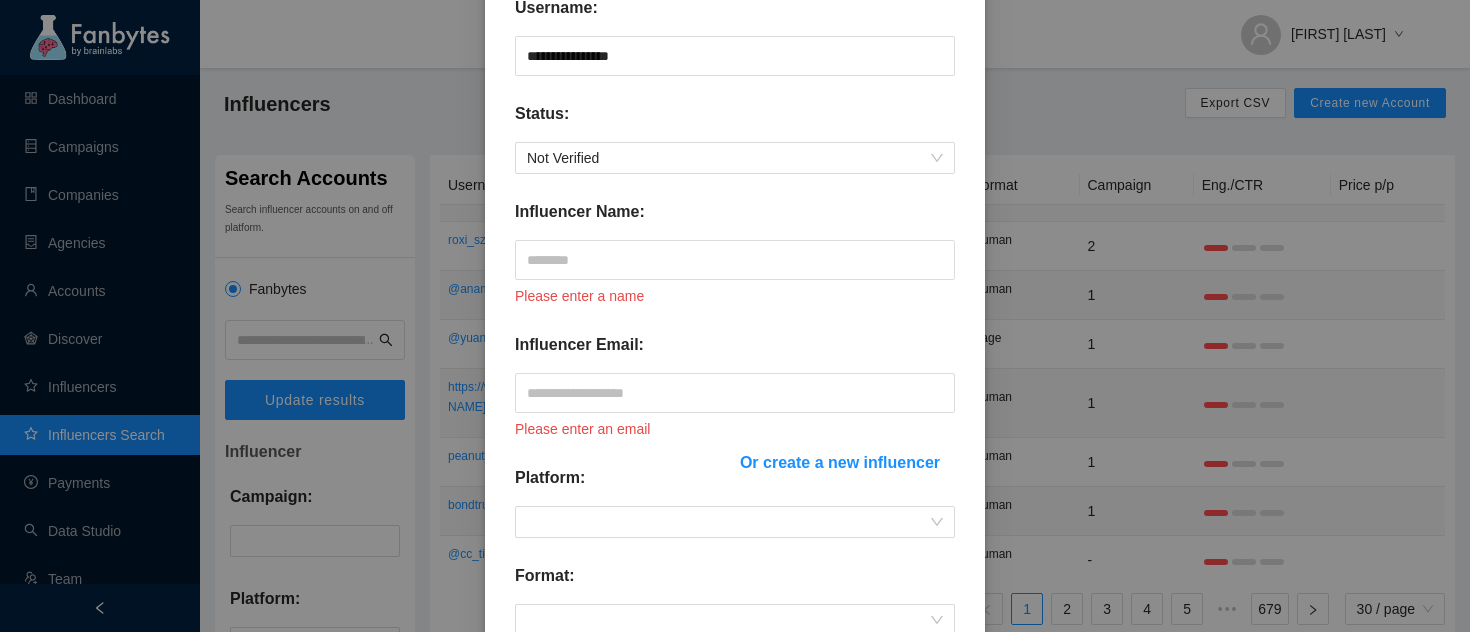 click on "Platform:" at bounding box center [620, 486] 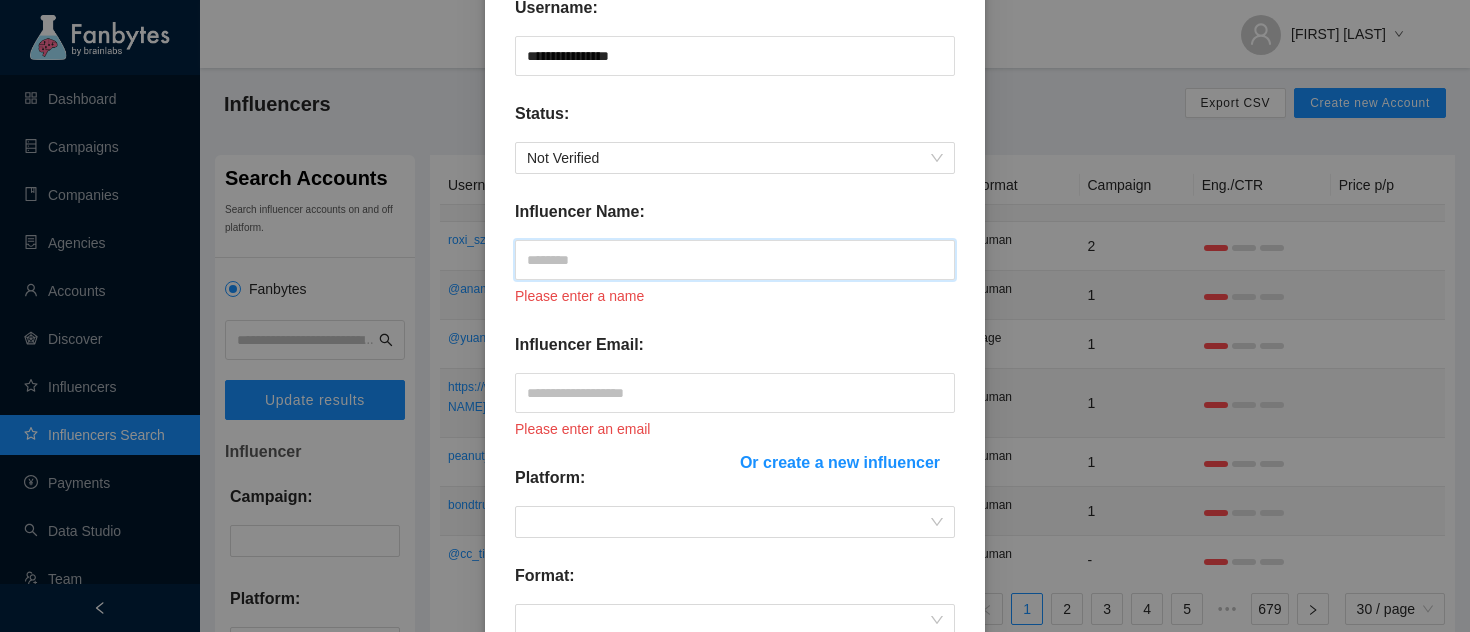 click at bounding box center [735, 260] 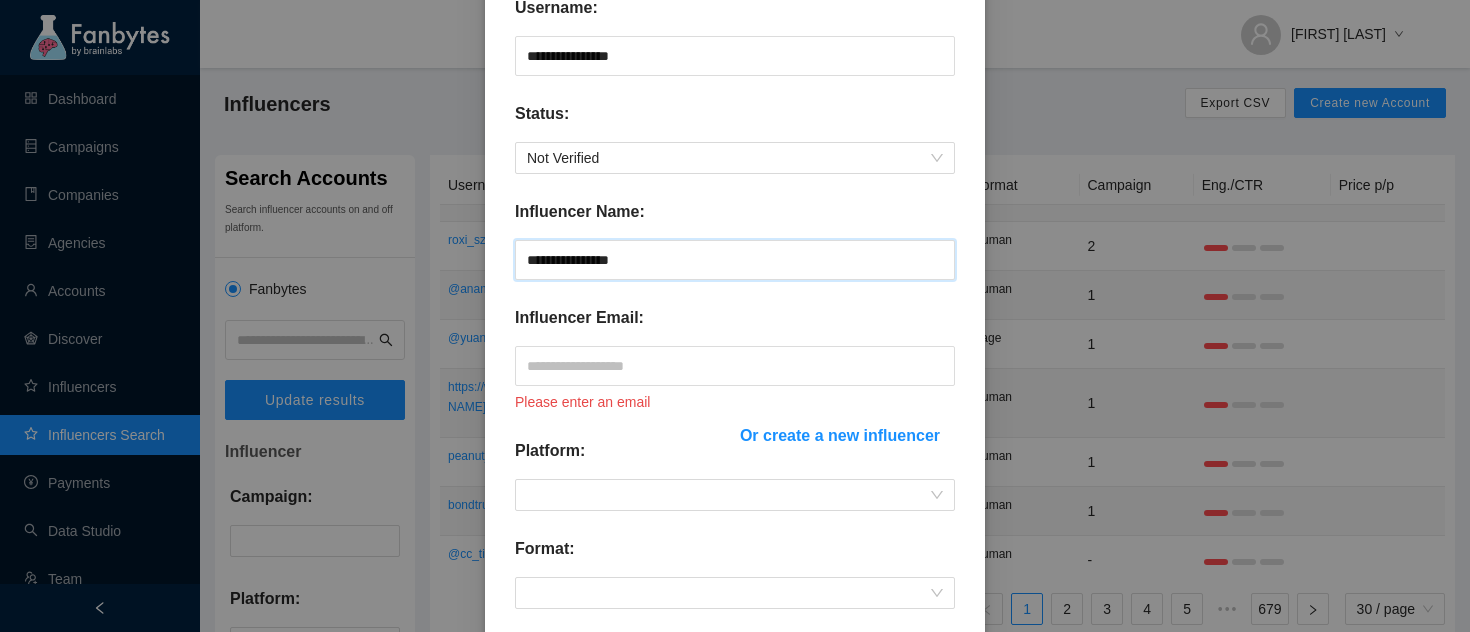type on "**********" 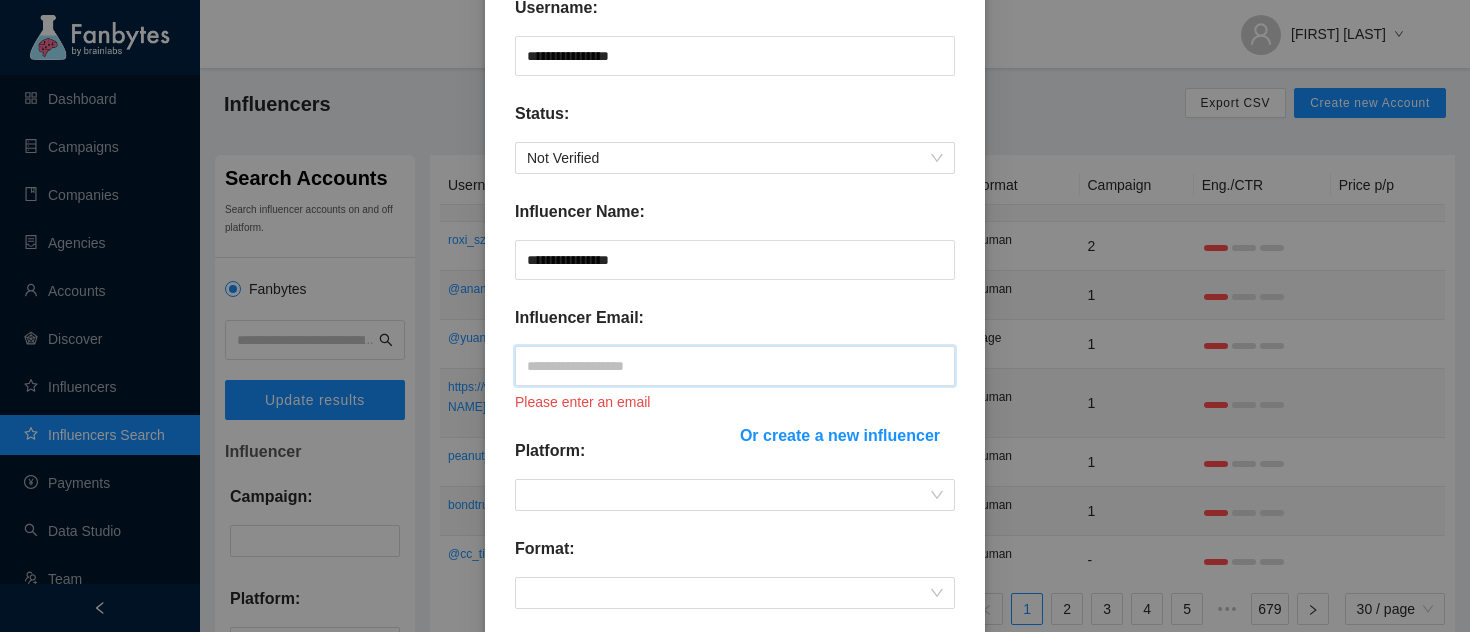 click at bounding box center (735, 366) 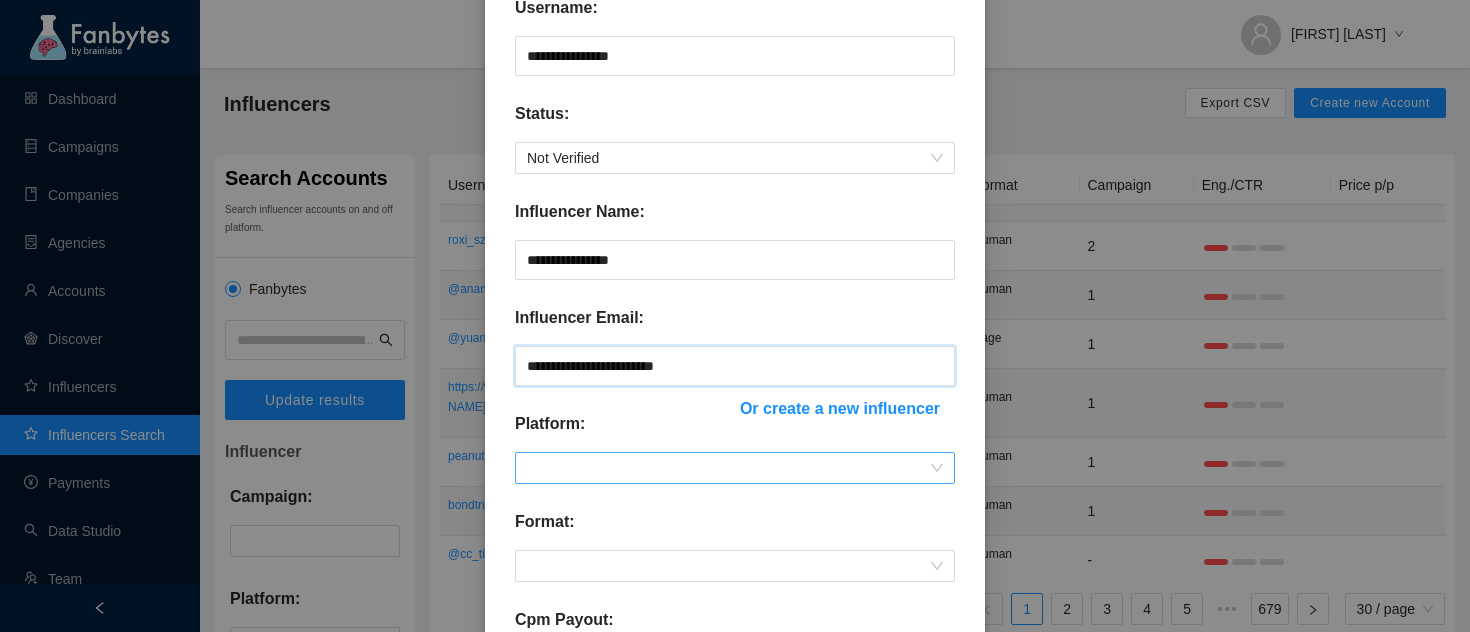 click at bounding box center (735, 468) 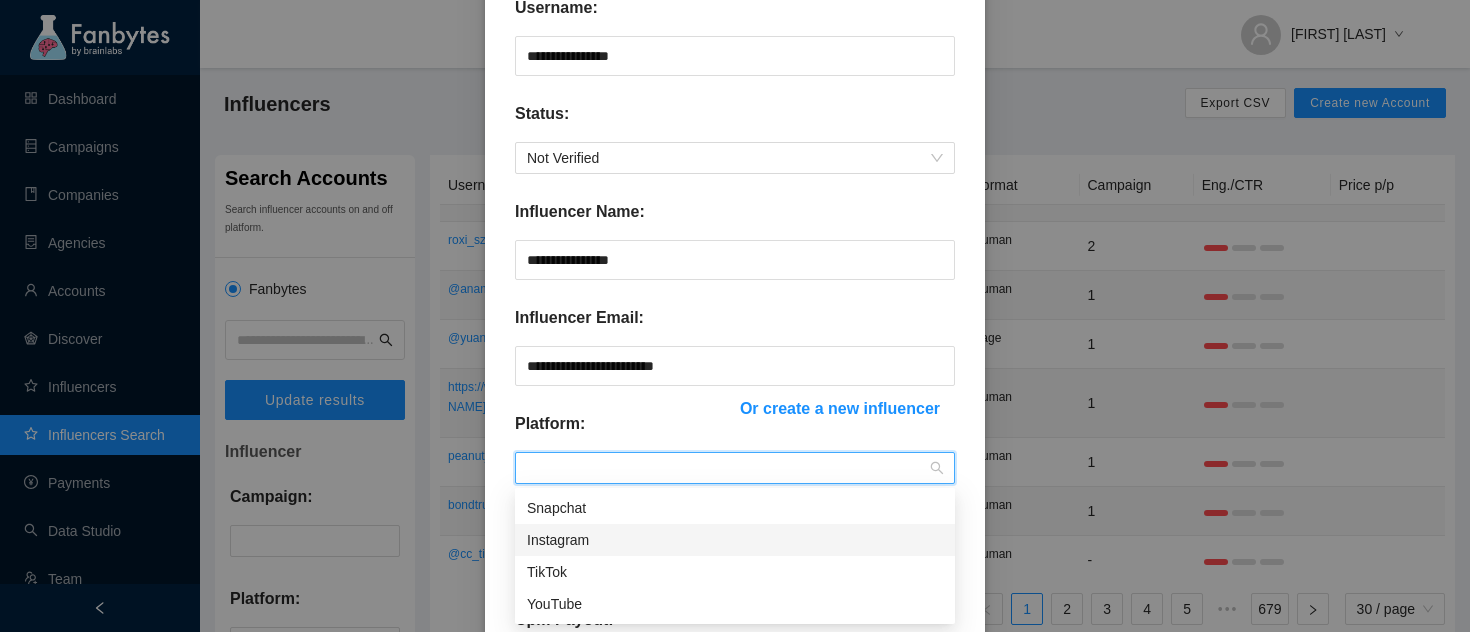 click on "Instagram" at bounding box center [735, 540] 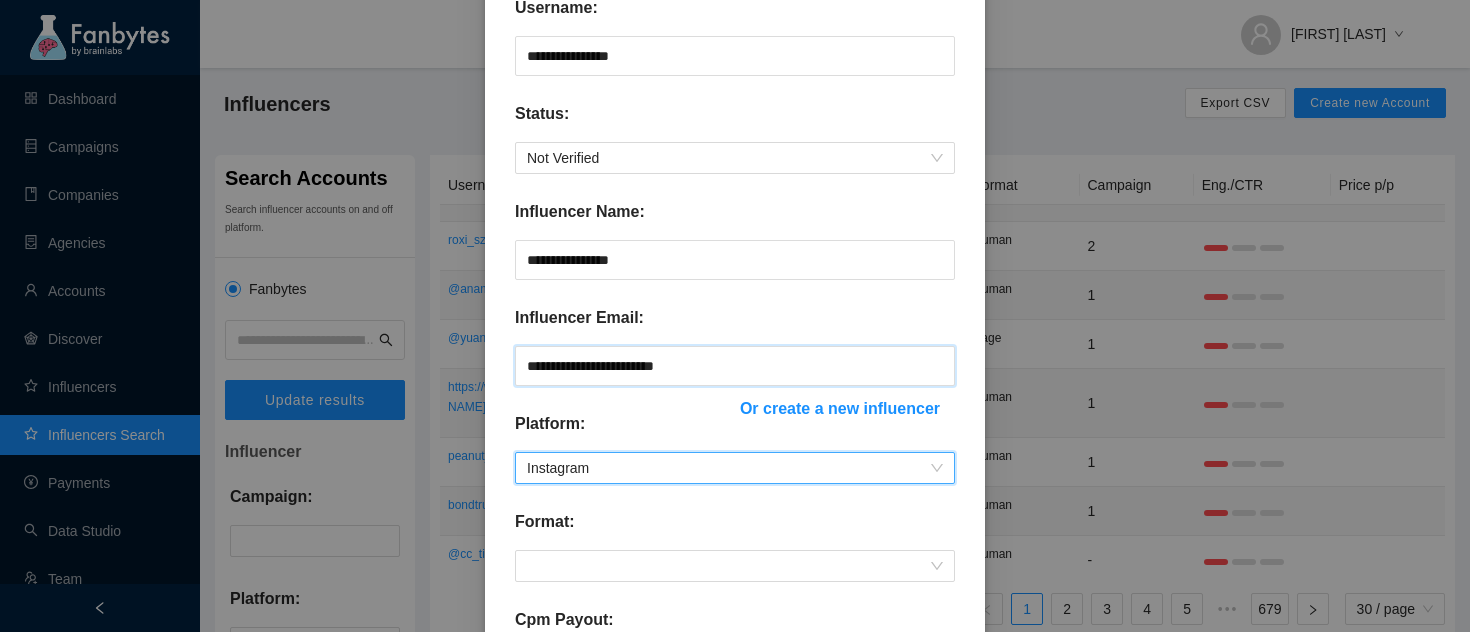 click on "**********" at bounding box center (735, 366) 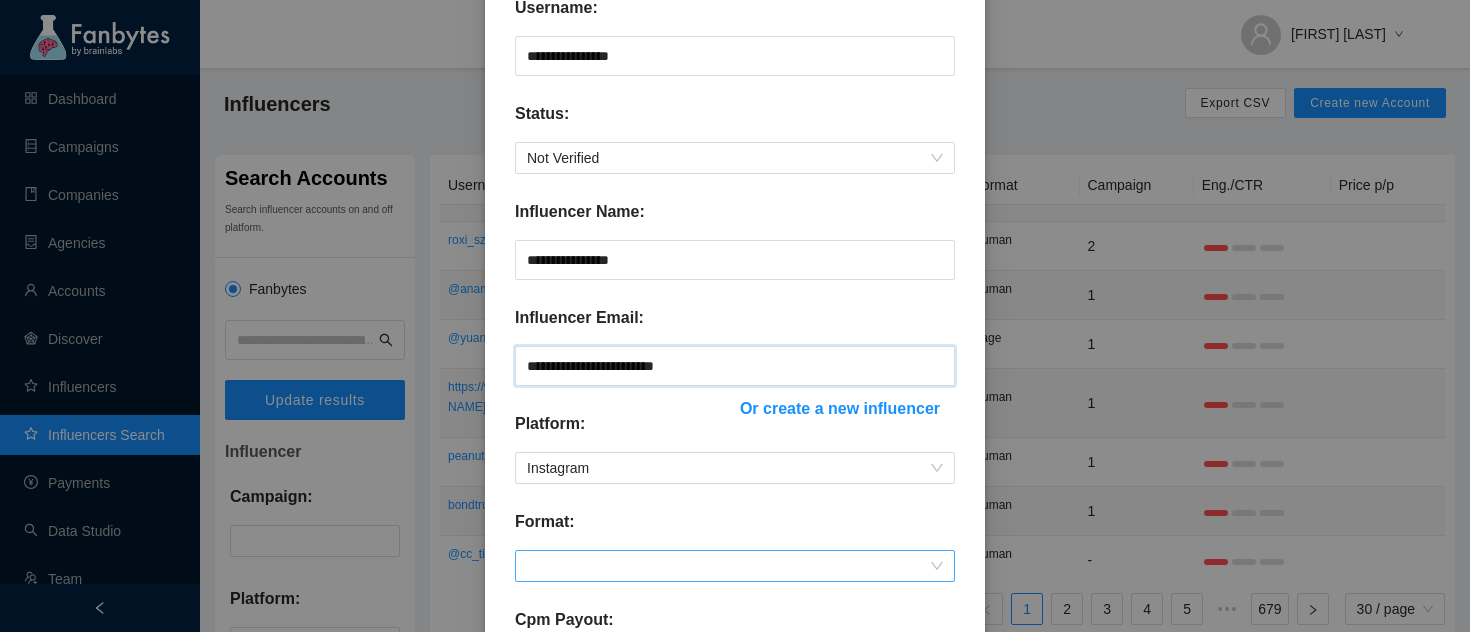 click at bounding box center (735, 566) 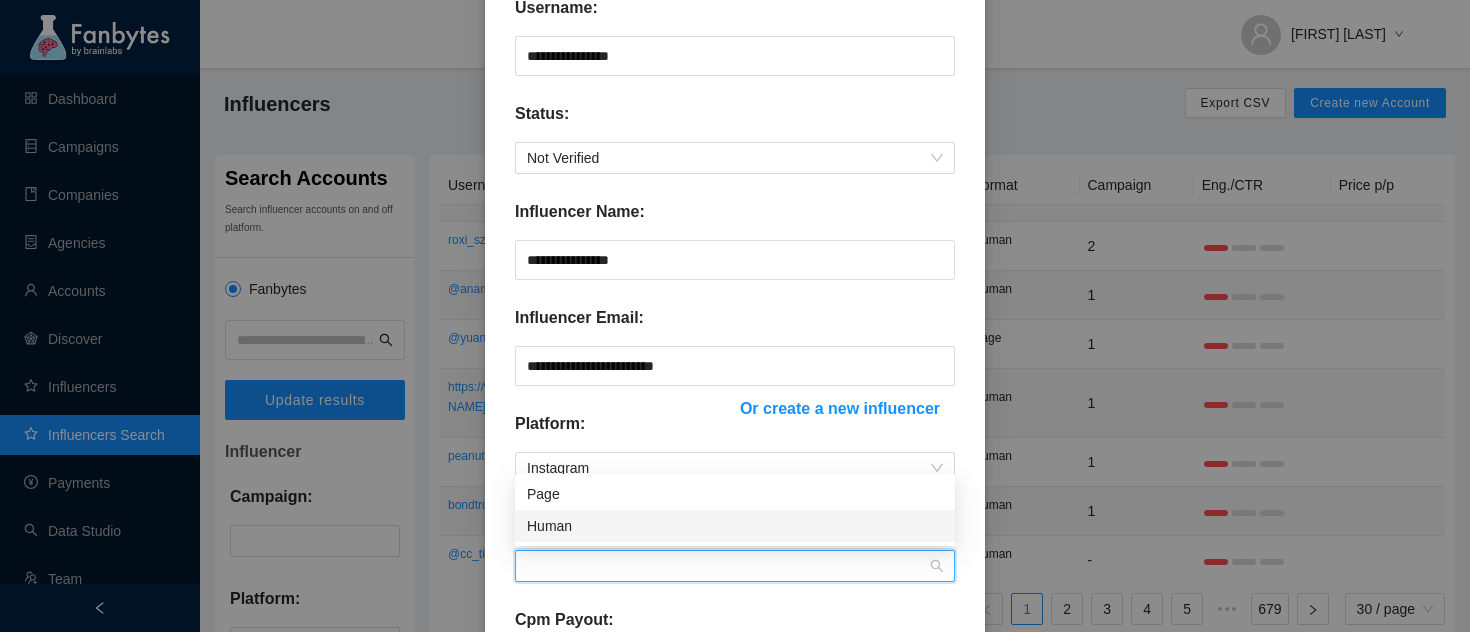 click on "Human" at bounding box center [735, 526] 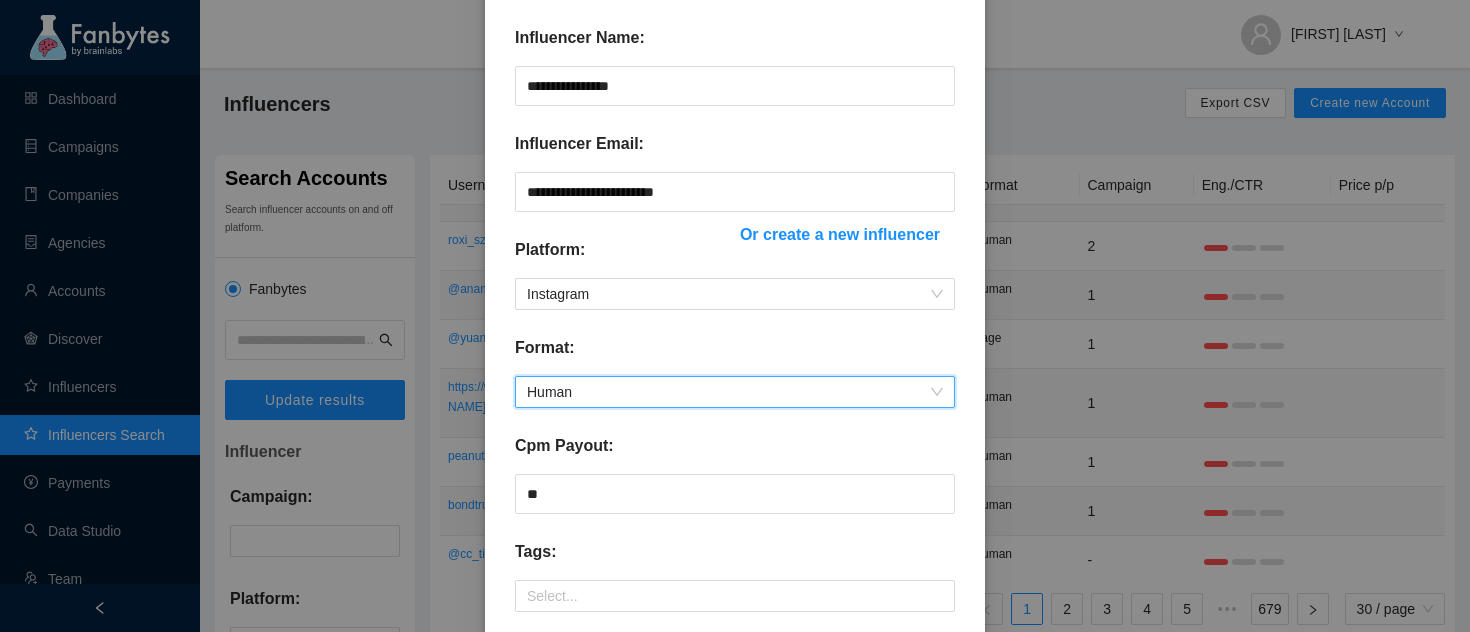 scroll, scrollTop: 433, scrollLeft: 0, axis: vertical 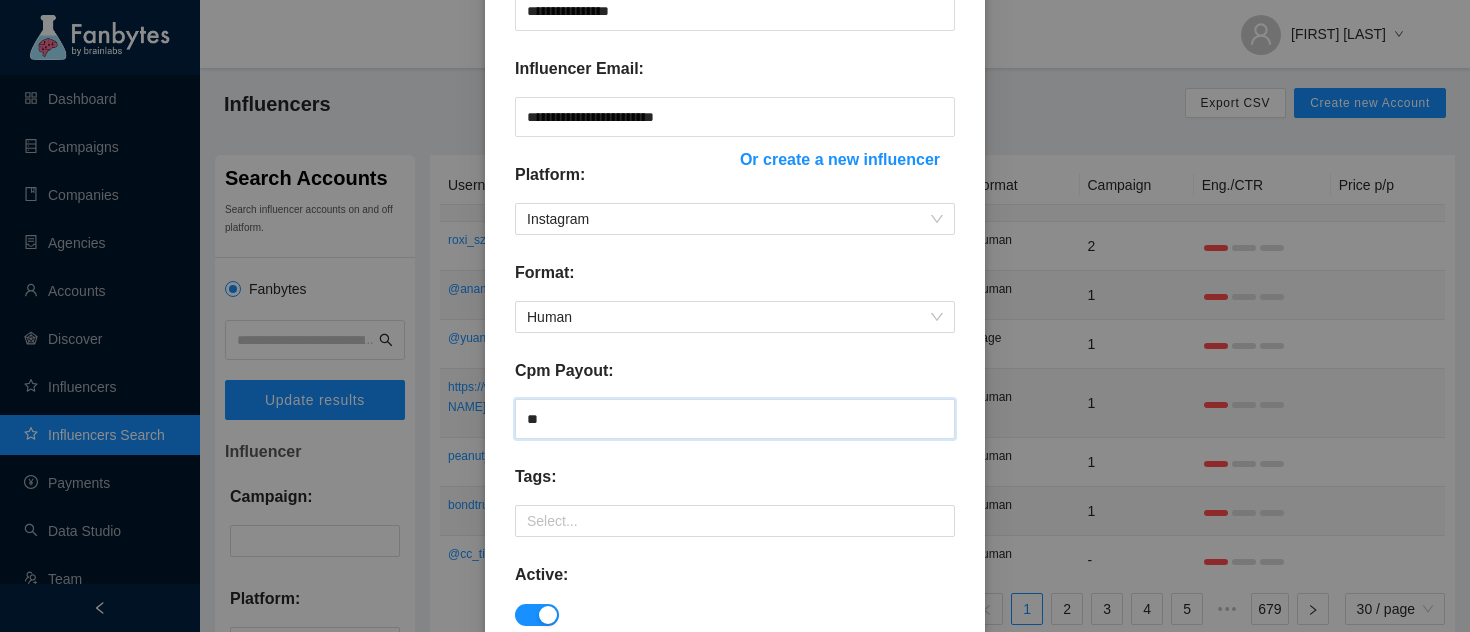 click on "**" at bounding box center [735, 419] 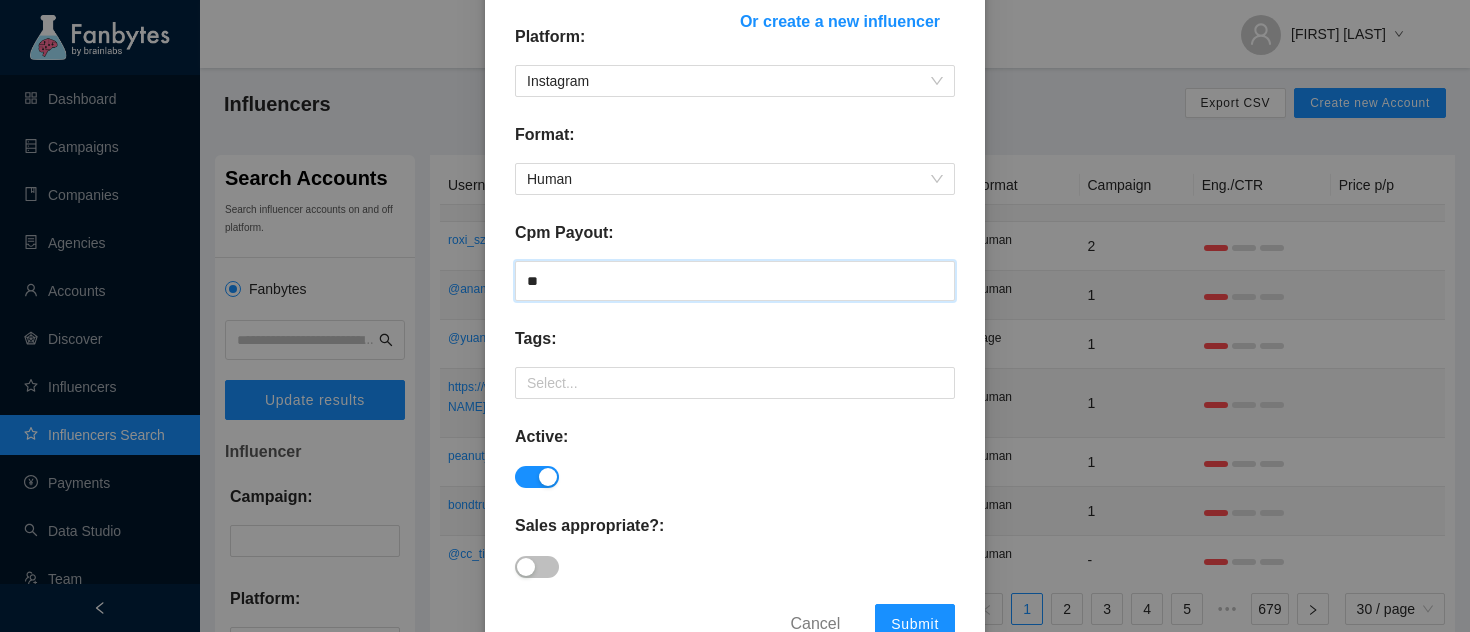 scroll, scrollTop: 632, scrollLeft: 0, axis: vertical 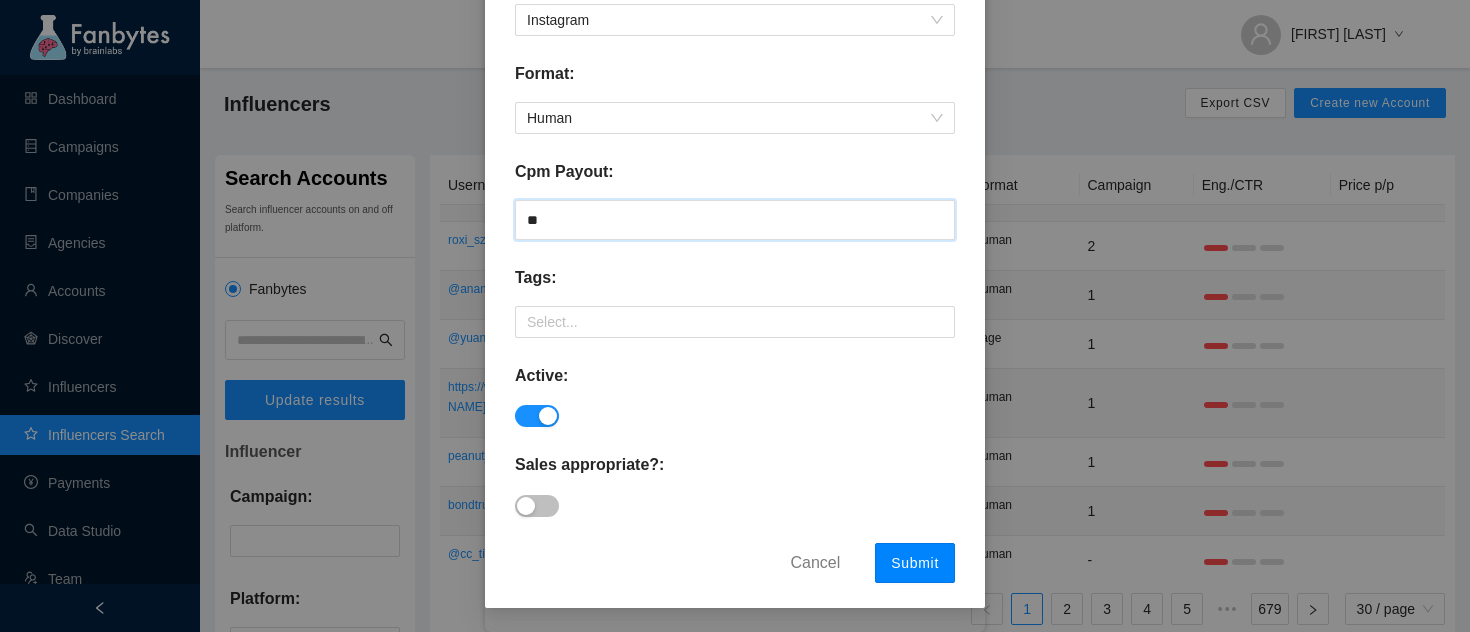 type on "**" 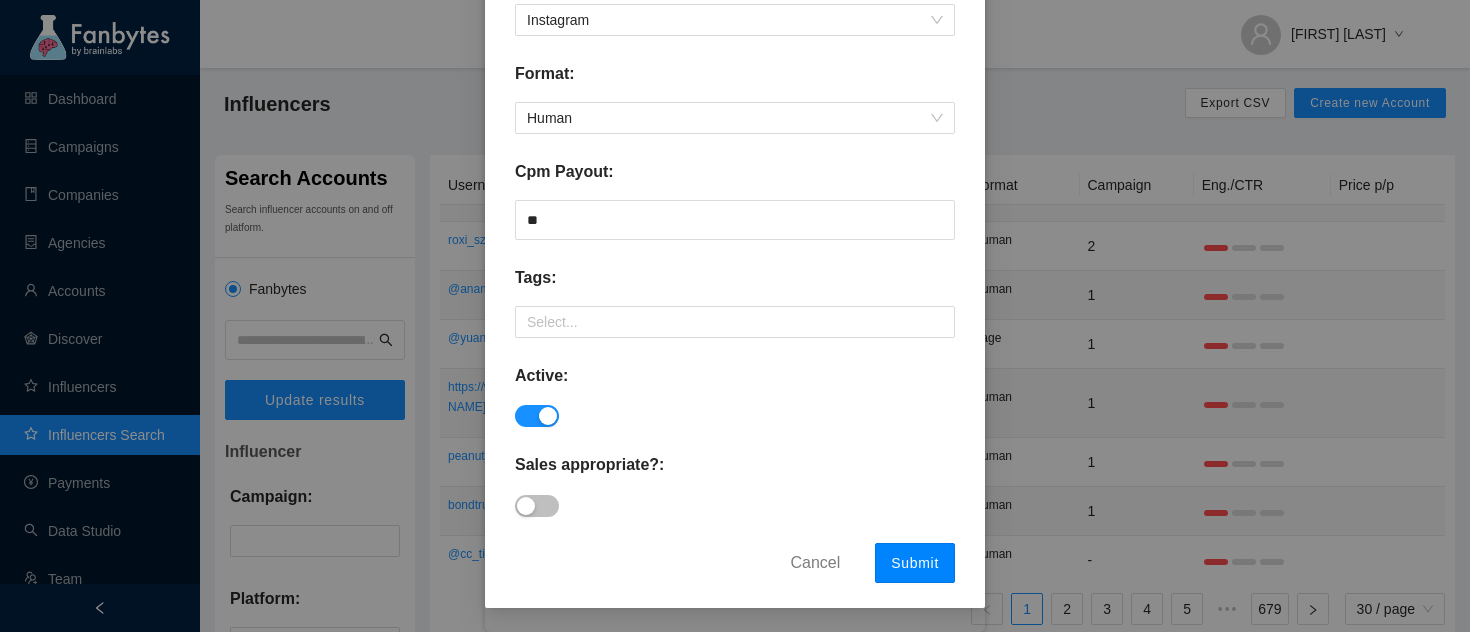click on "Submit" at bounding box center [915, 563] 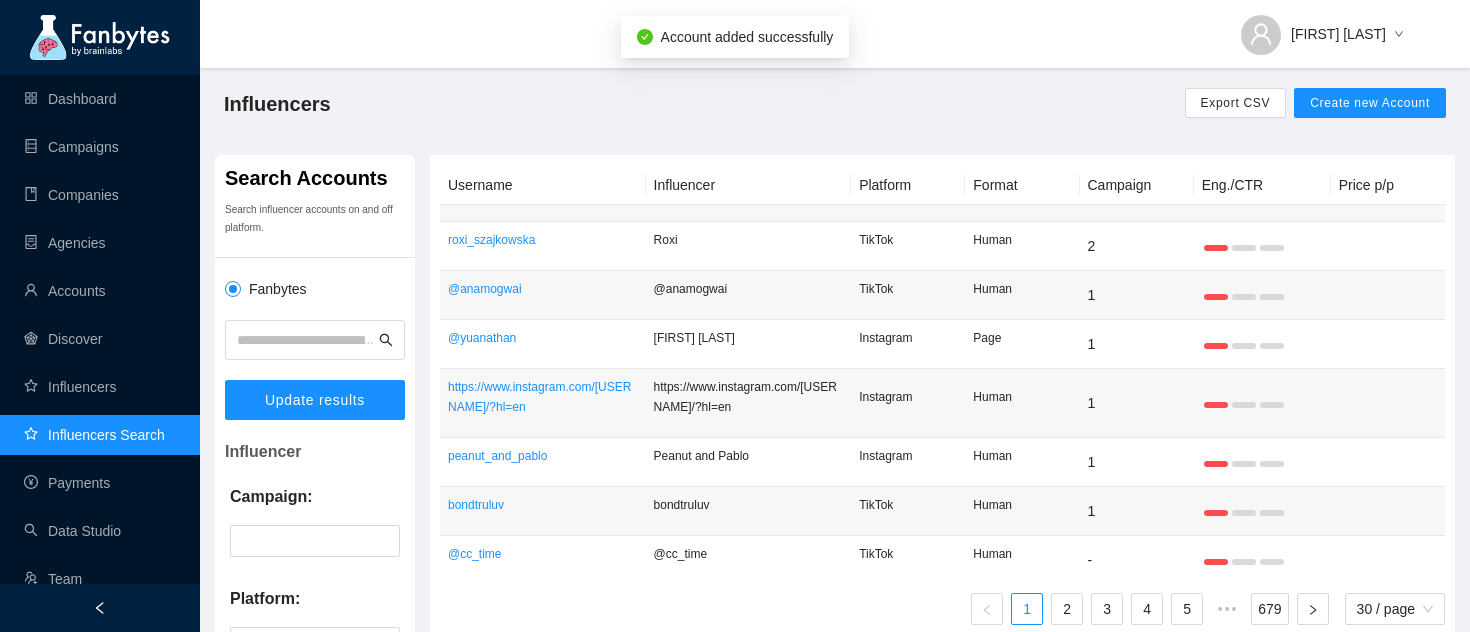 scroll, scrollTop: 532, scrollLeft: 0, axis: vertical 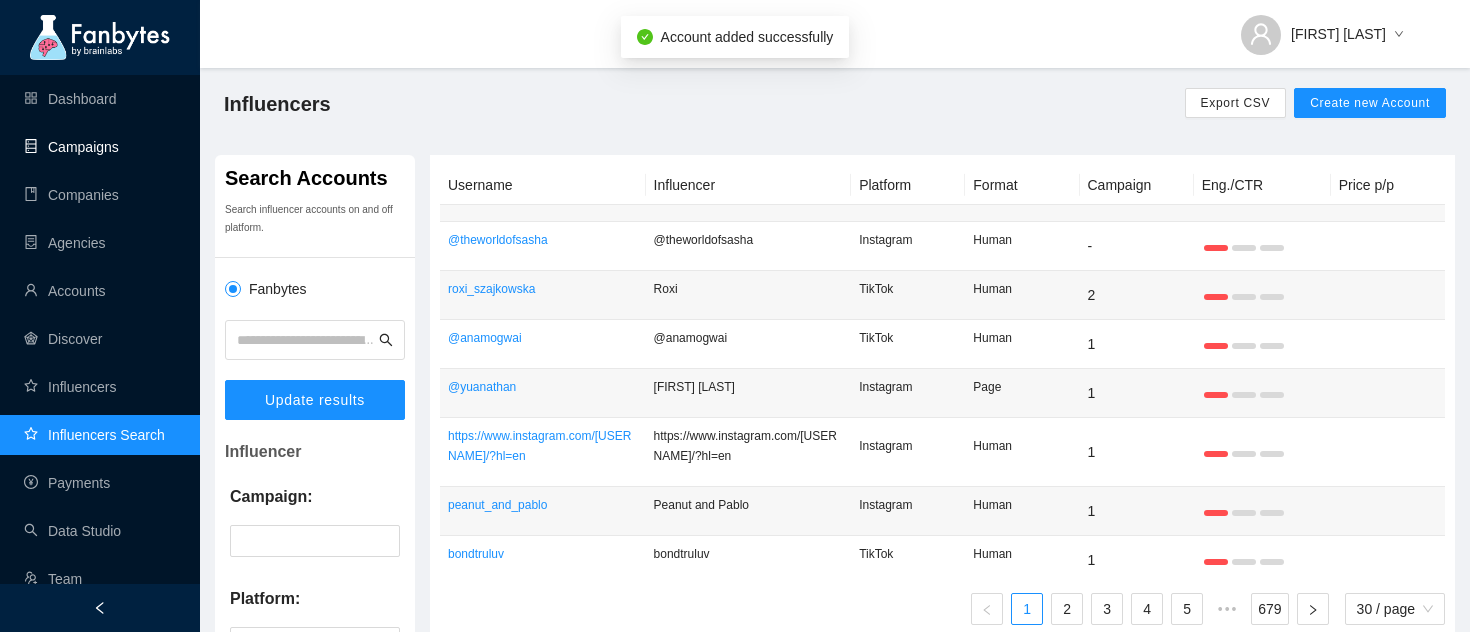 click on "Campaigns" at bounding box center (71, 147) 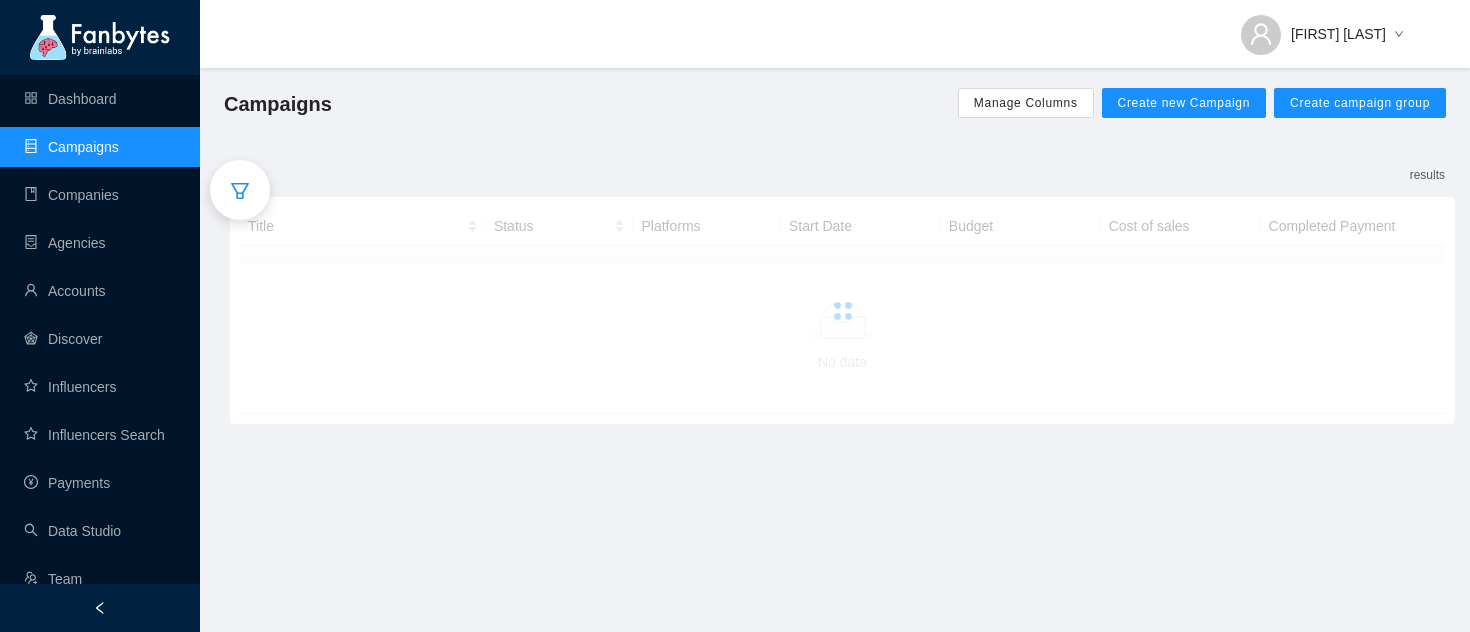 click at bounding box center [240, 190] 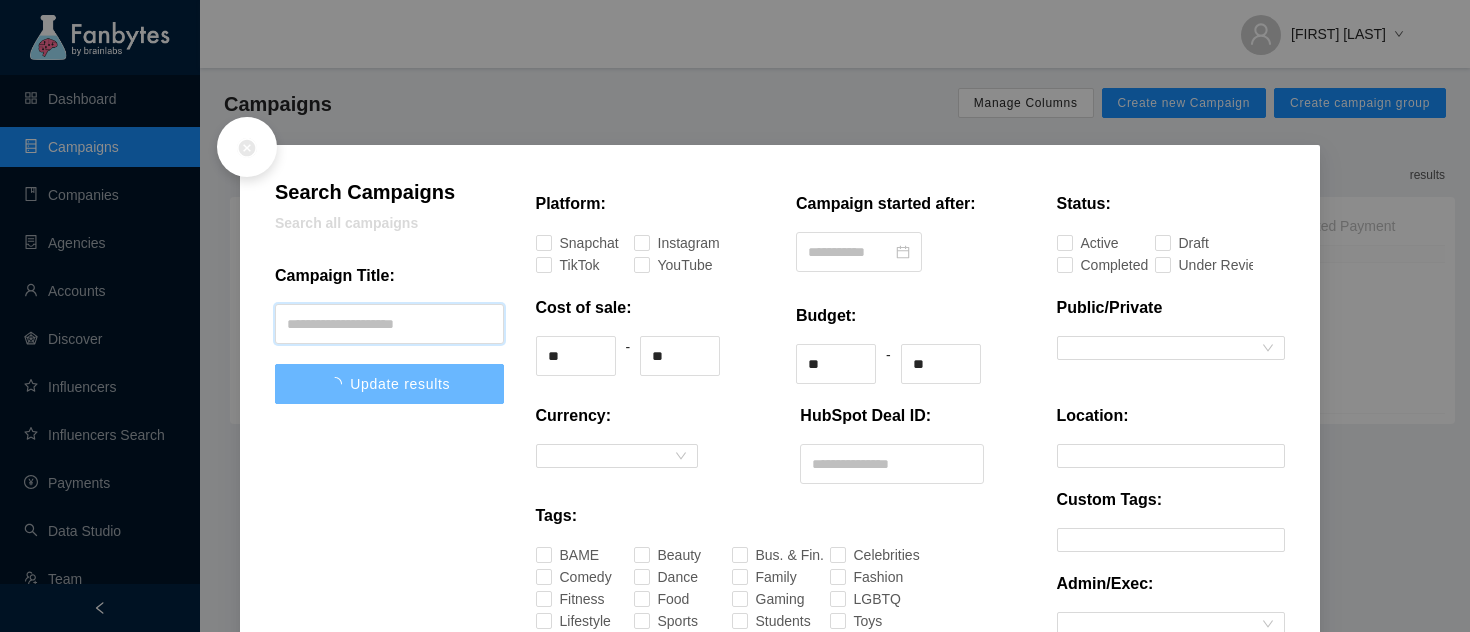 click at bounding box center [389, 324] 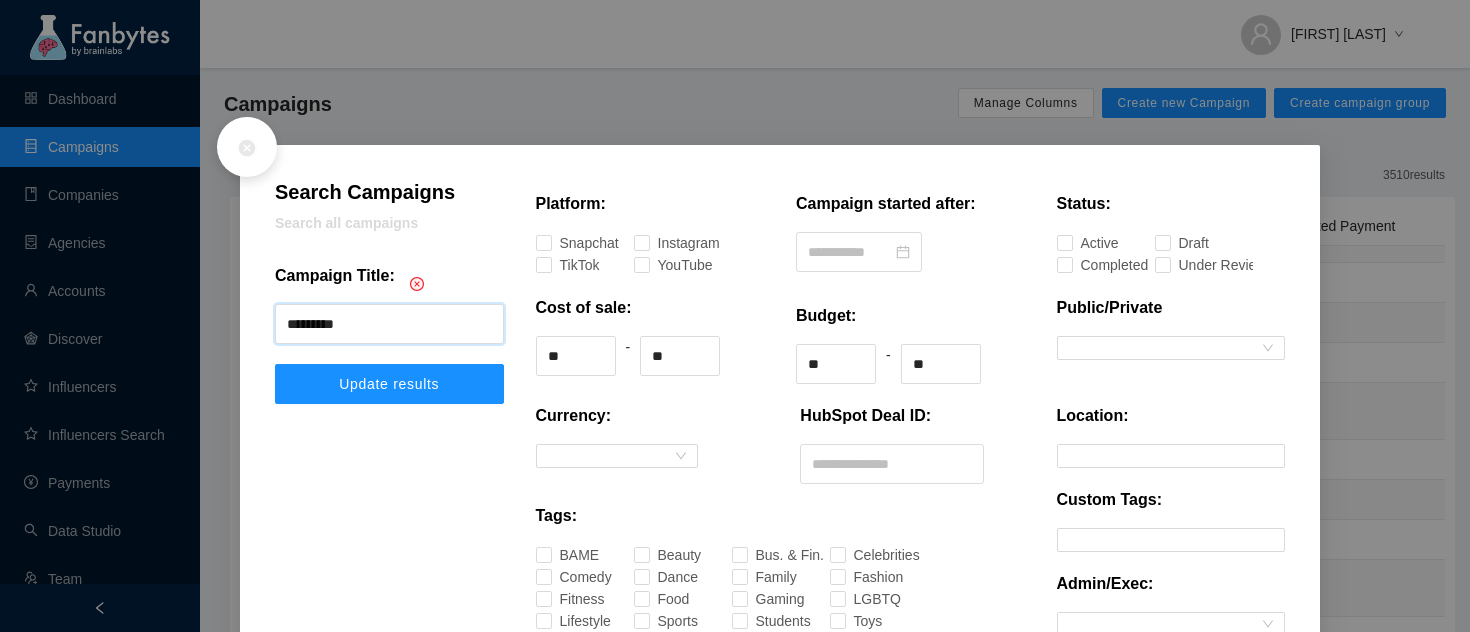 type on "********" 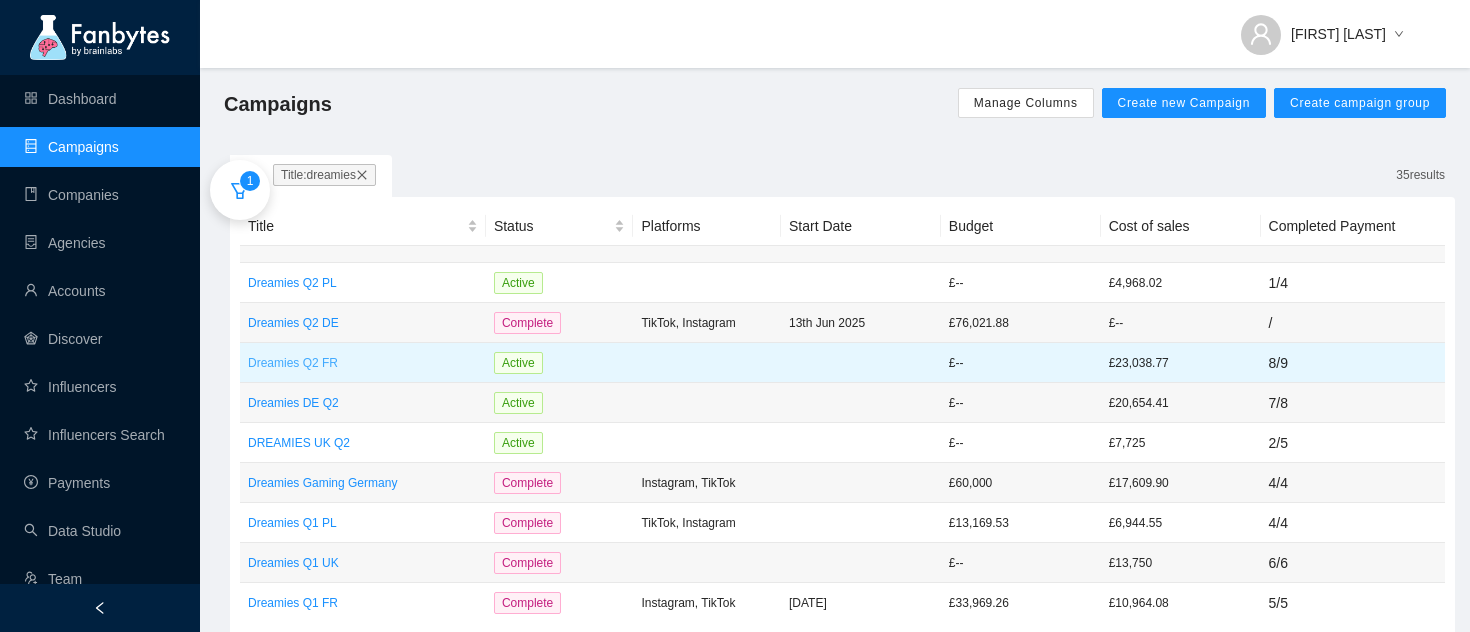 click on "Dreamies Q2 FR" at bounding box center (363, 363) 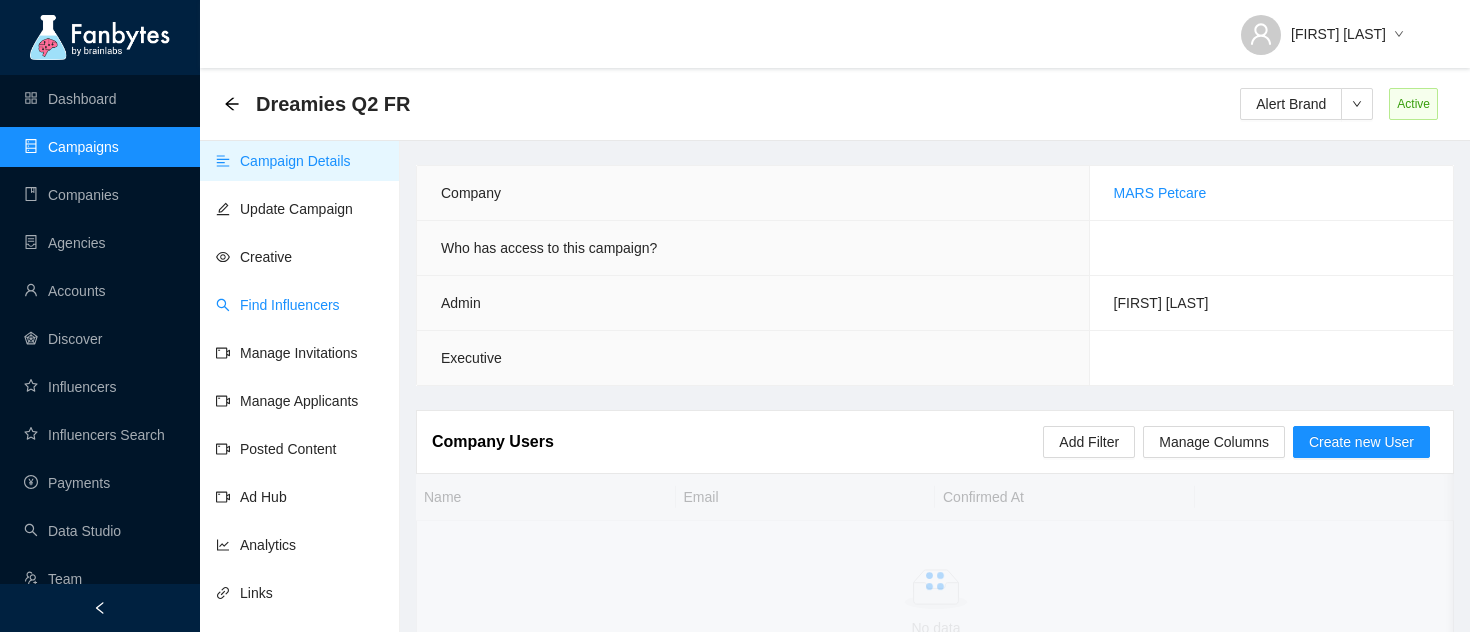 click on "Find Influencers" at bounding box center (278, 305) 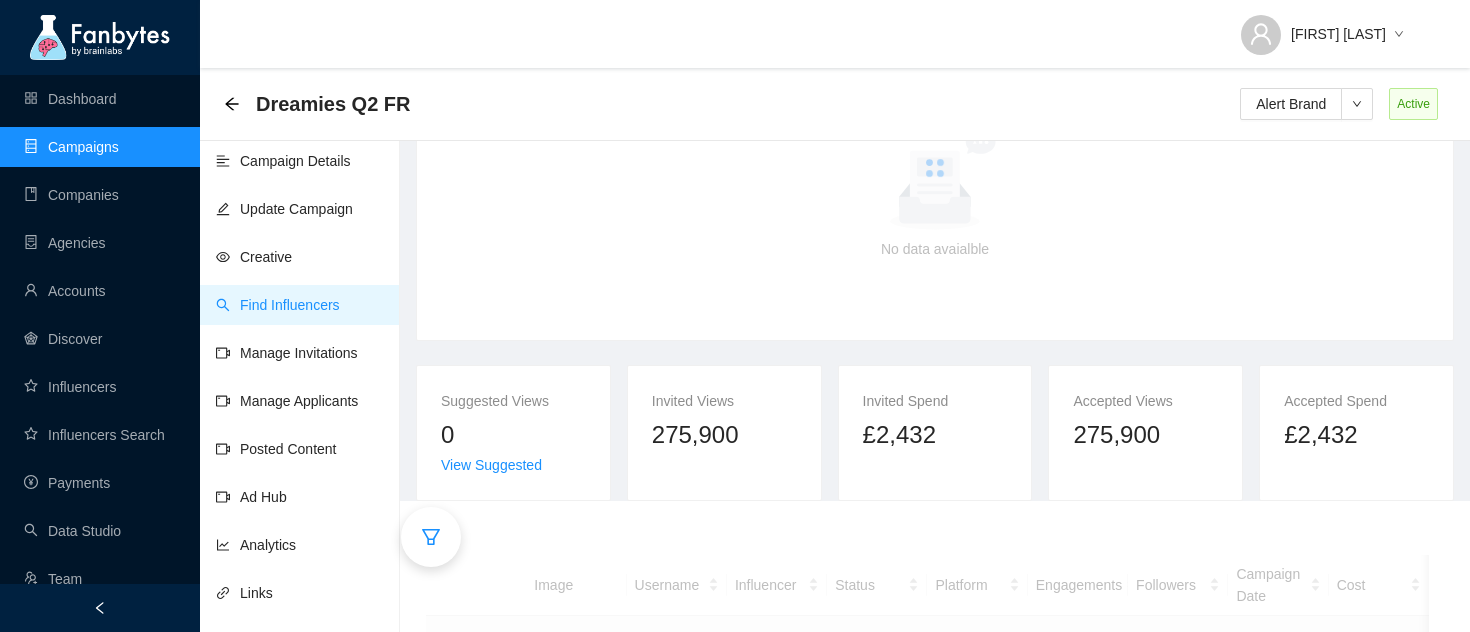 scroll, scrollTop: 308, scrollLeft: 0, axis: vertical 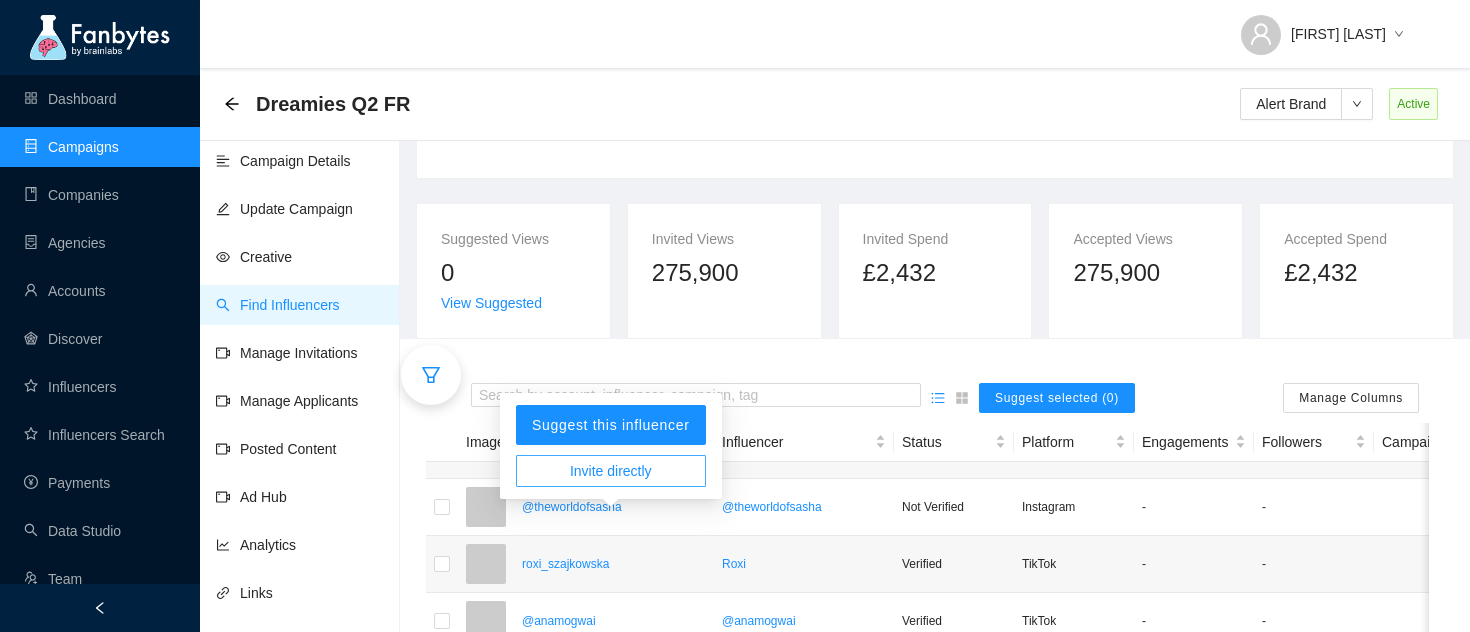 click on "Invite directly" at bounding box center [611, 471] 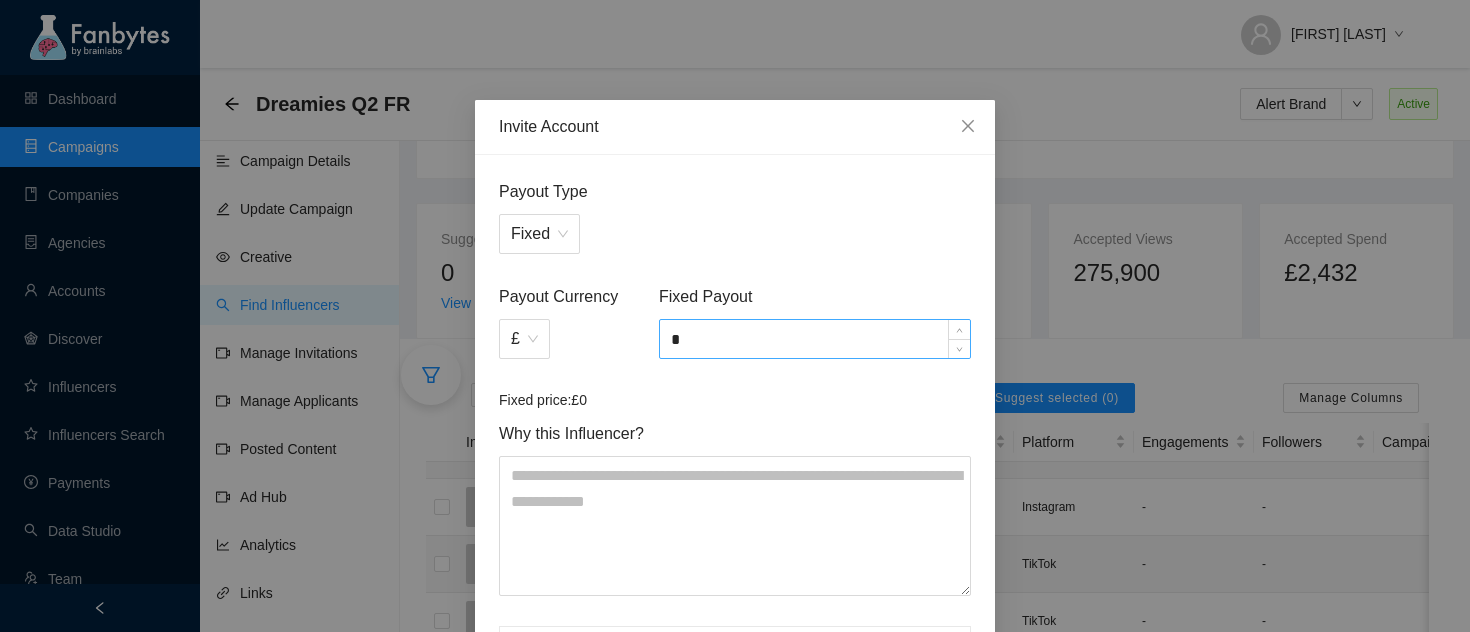 click on "*" at bounding box center [815, 339] 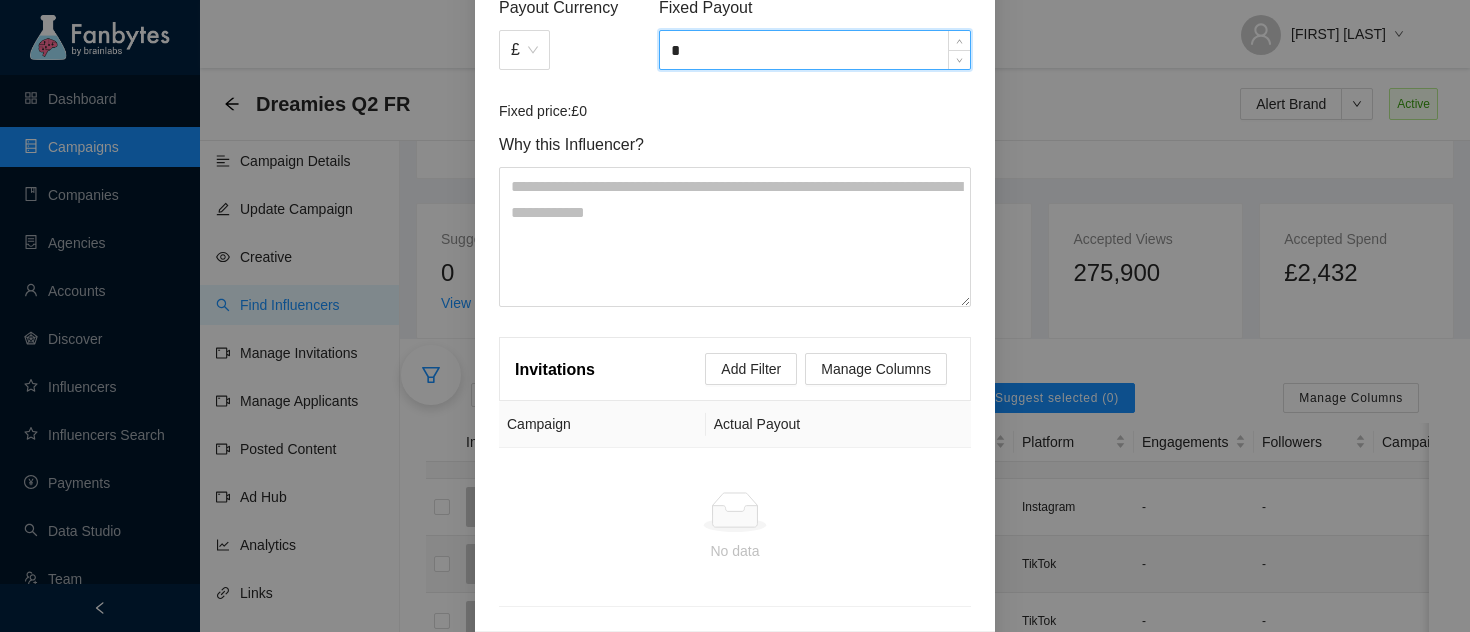 scroll, scrollTop: 365, scrollLeft: 0, axis: vertical 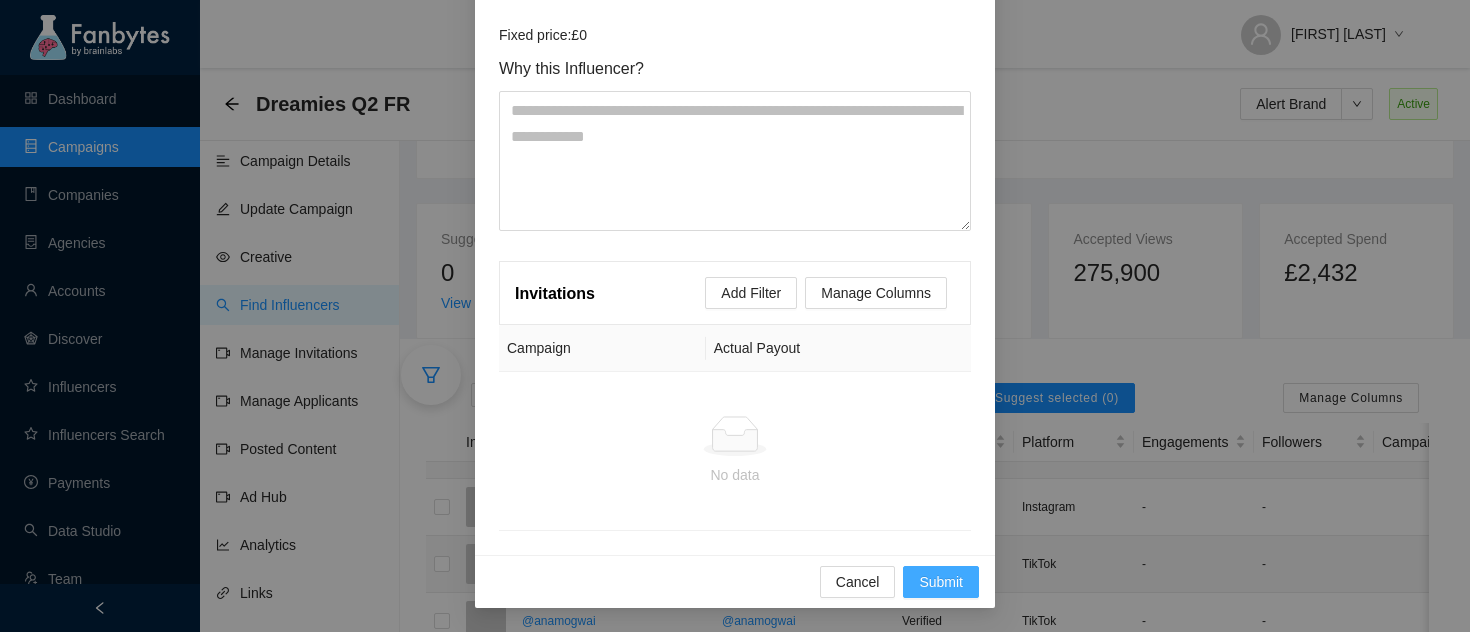 type on "*" 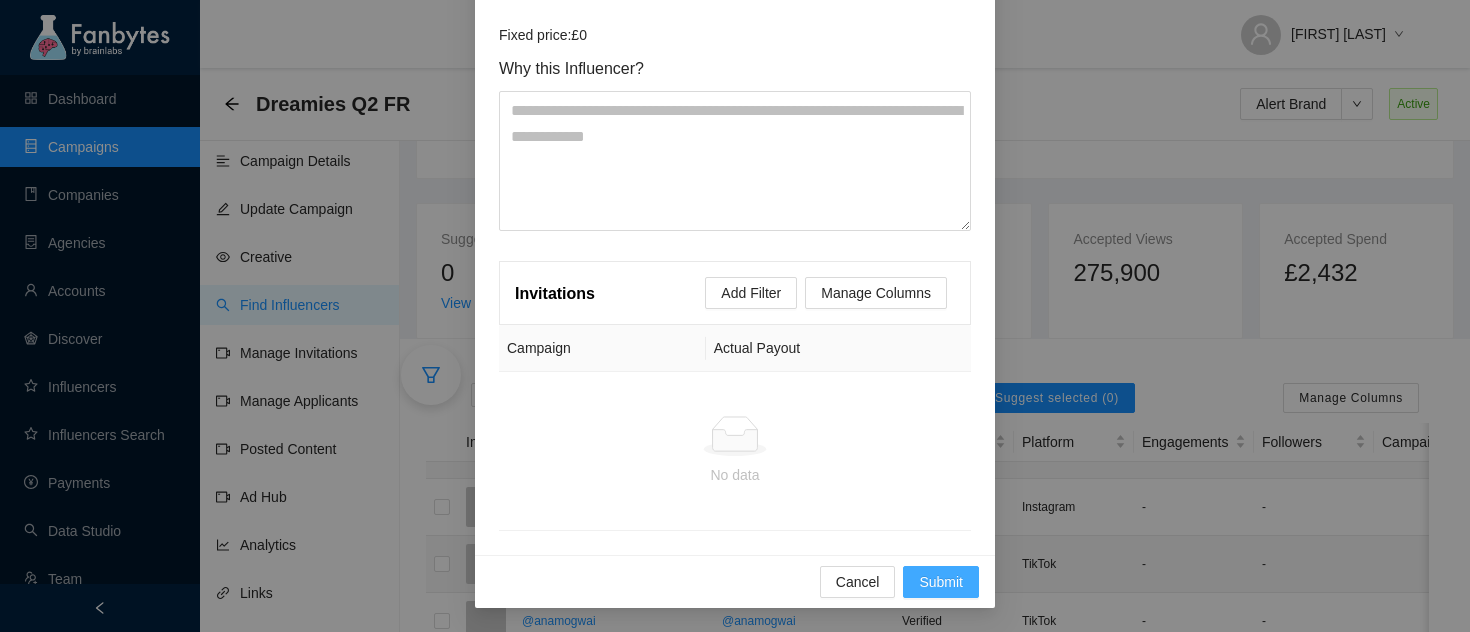 click on "Submit" at bounding box center [941, 582] 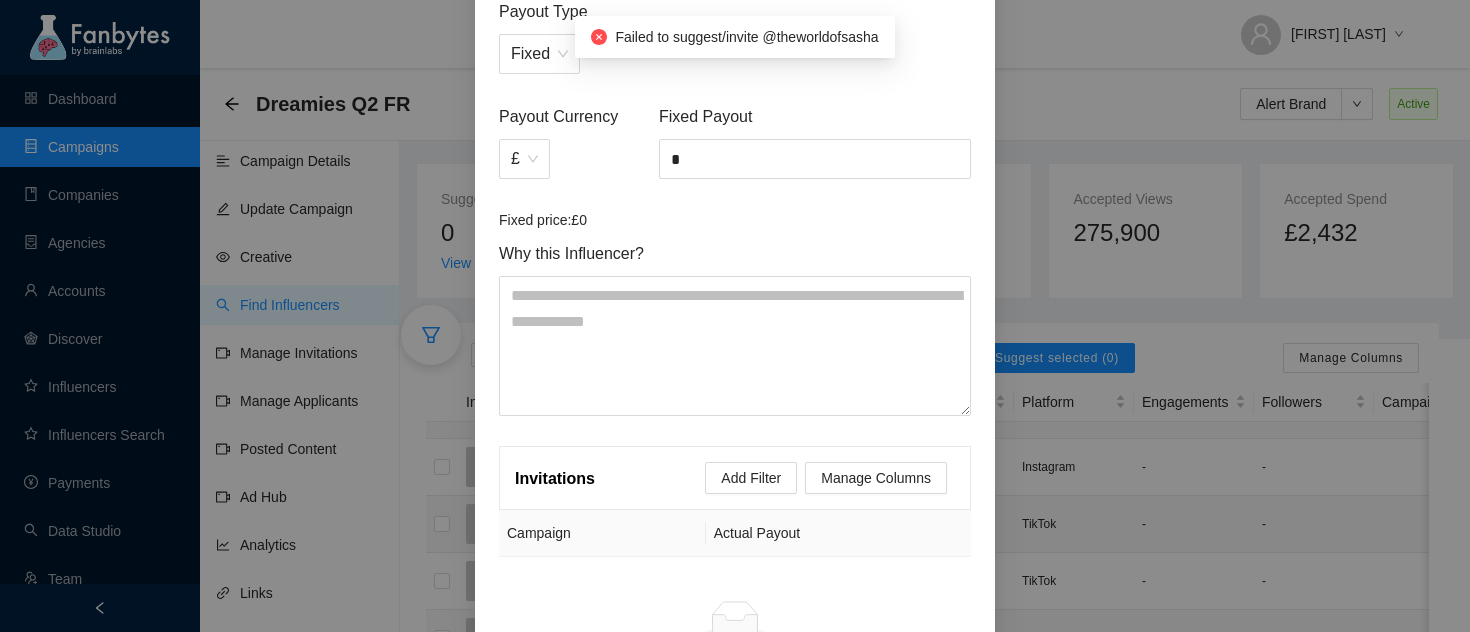 scroll, scrollTop: 0, scrollLeft: 0, axis: both 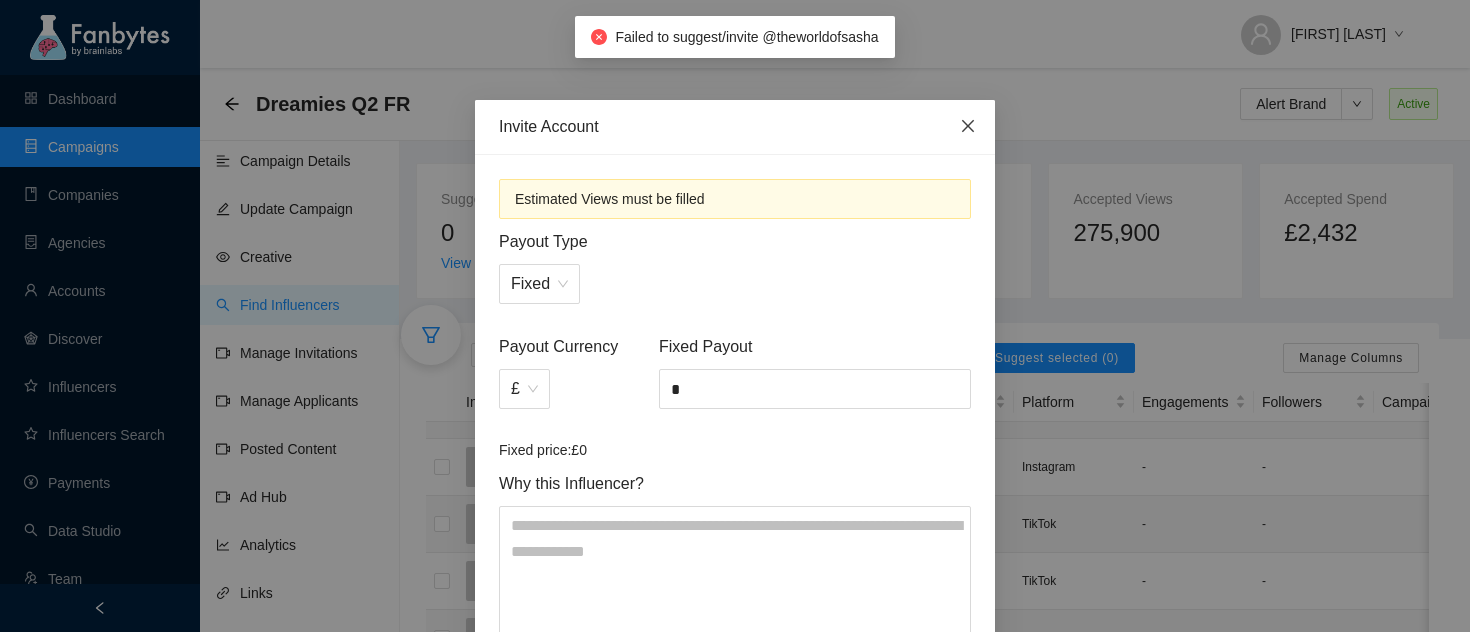 click 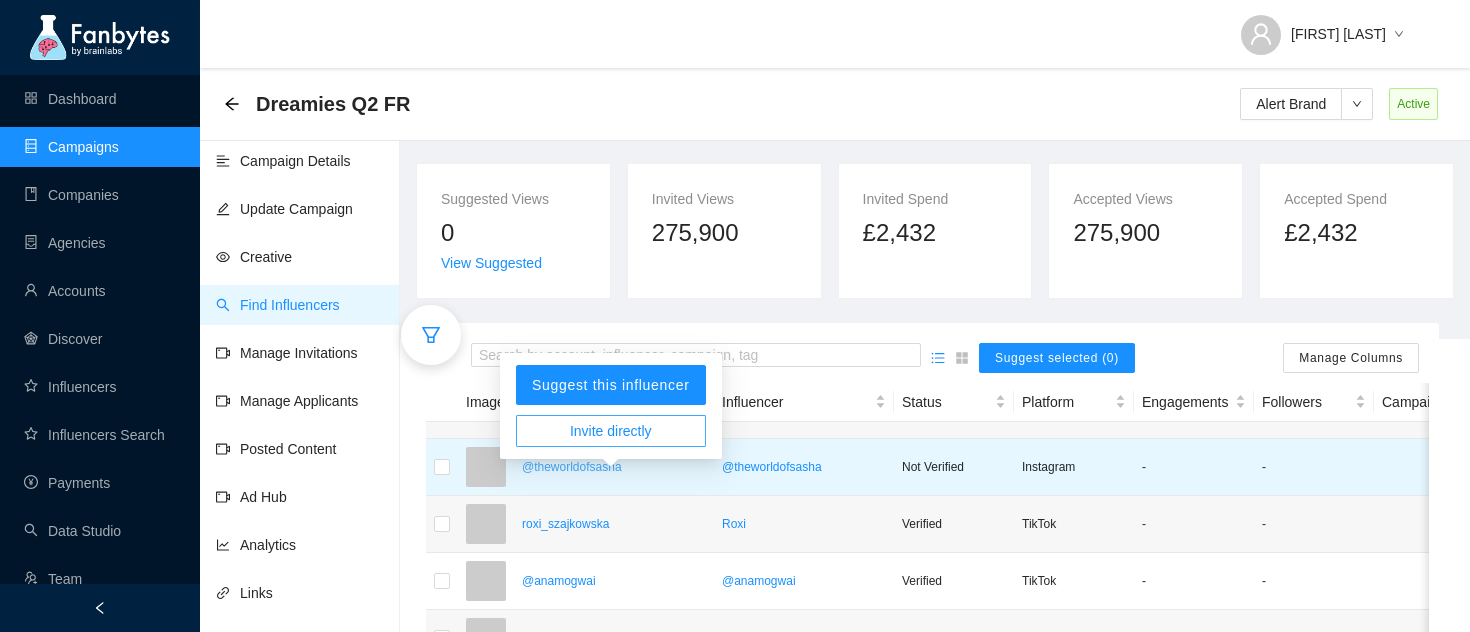 click on "@theworldofsasha" at bounding box center (614, 467) 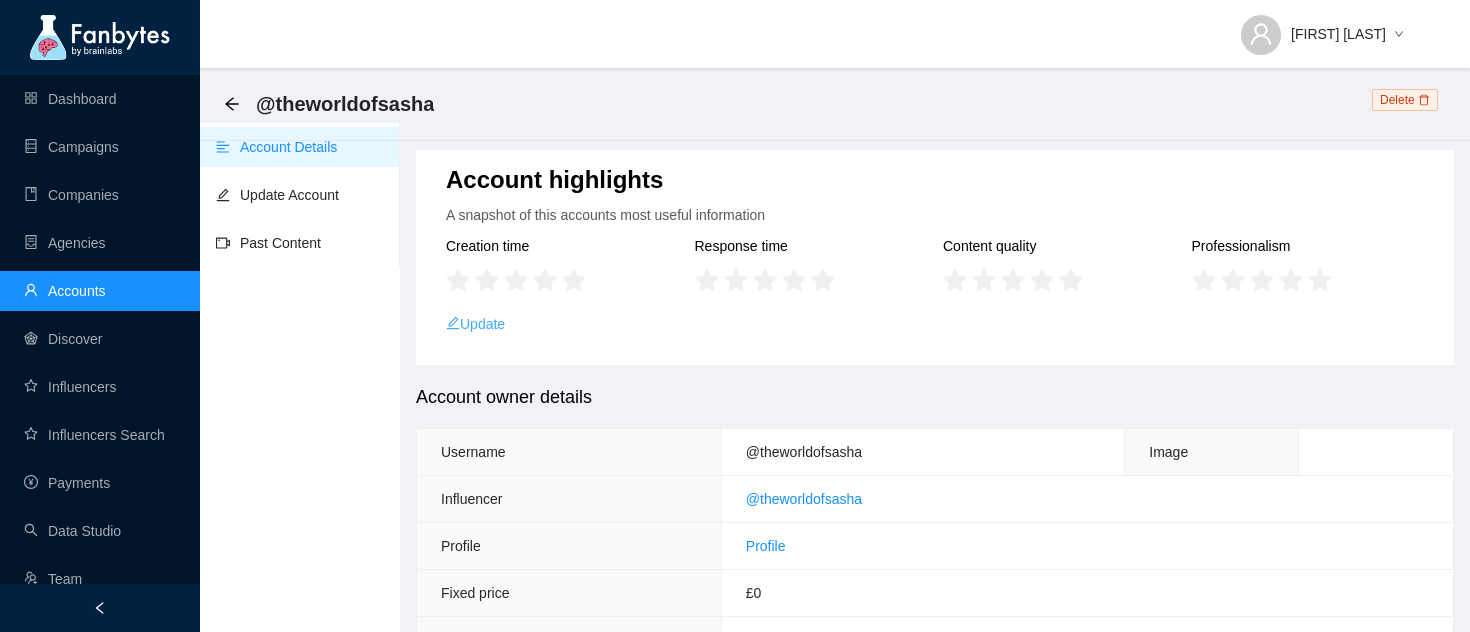 click on "Update" at bounding box center (475, 324) 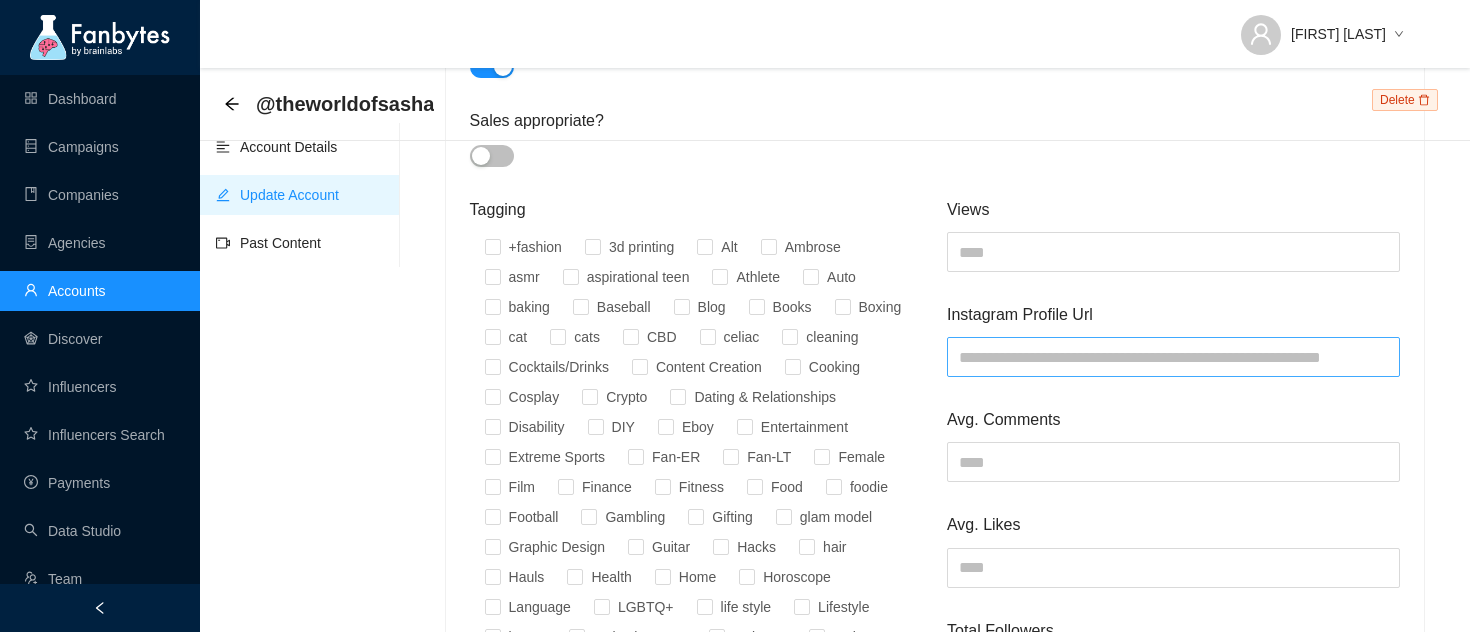 scroll, scrollTop: 936, scrollLeft: 0, axis: vertical 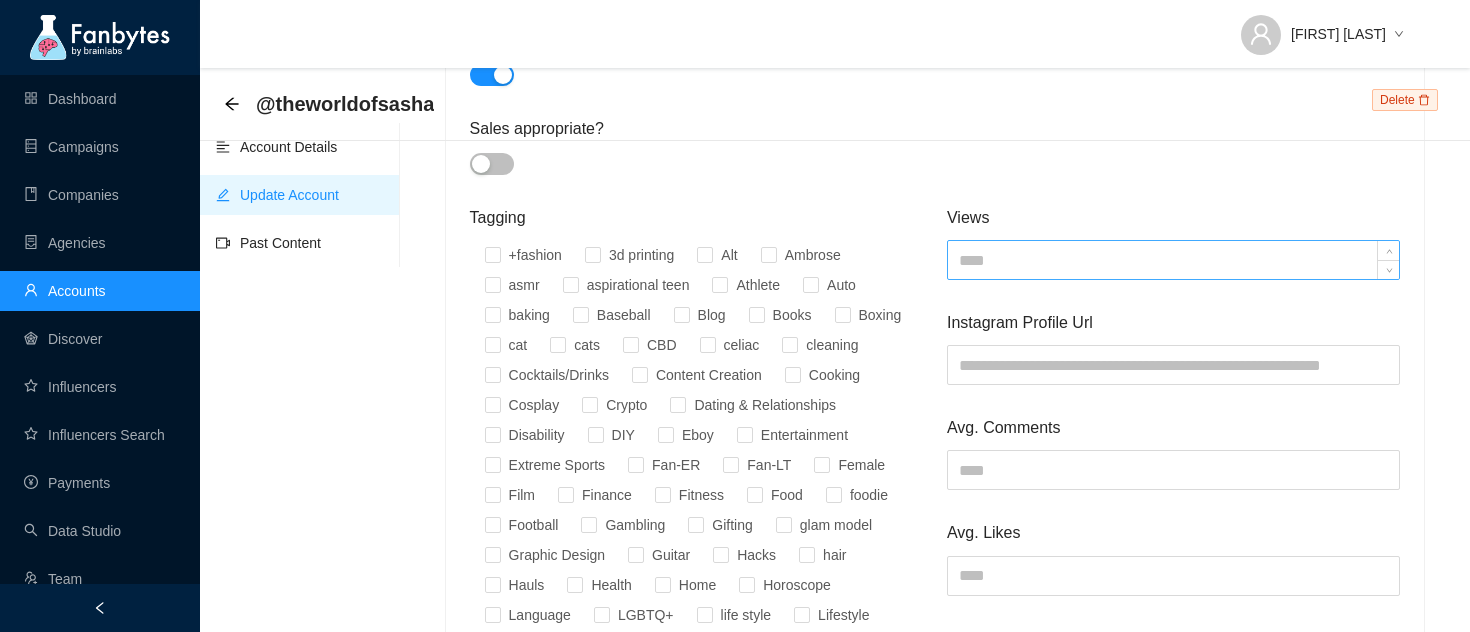 click at bounding box center (1173, 260) 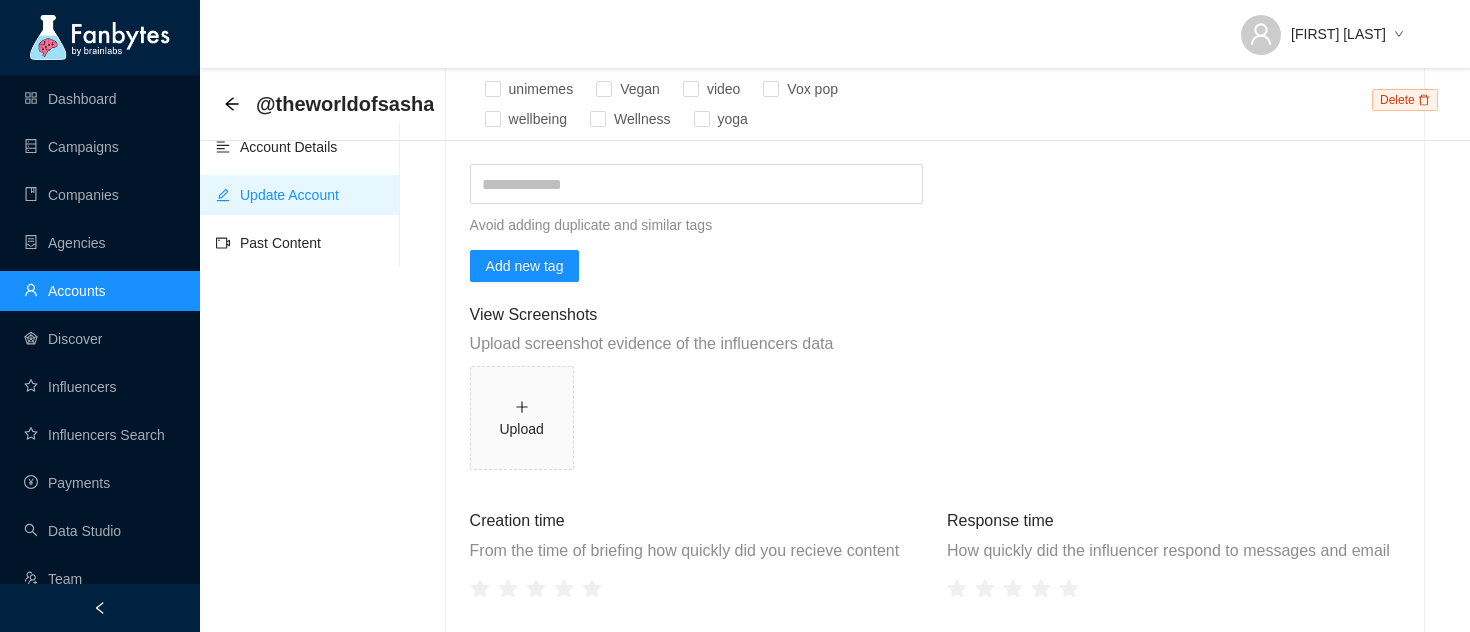 scroll, scrollTop: 1796, scrollLeft: 0, axis: vertical 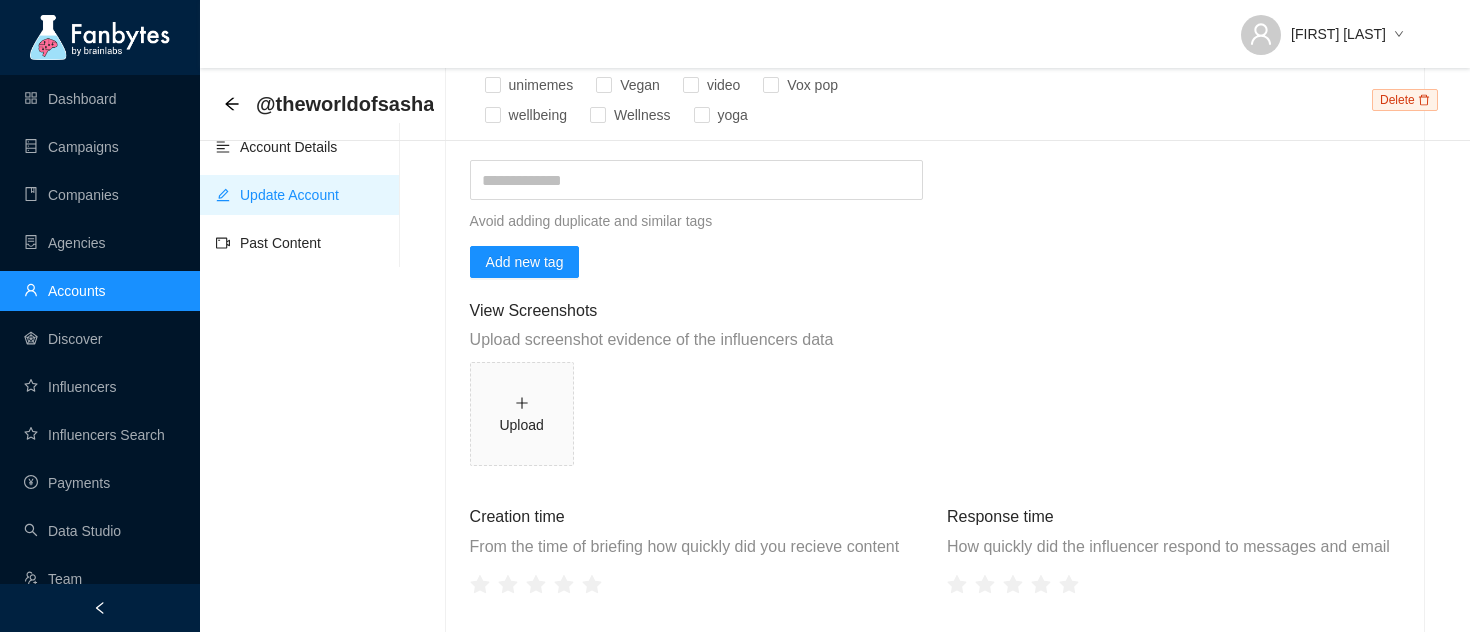 type on "****" 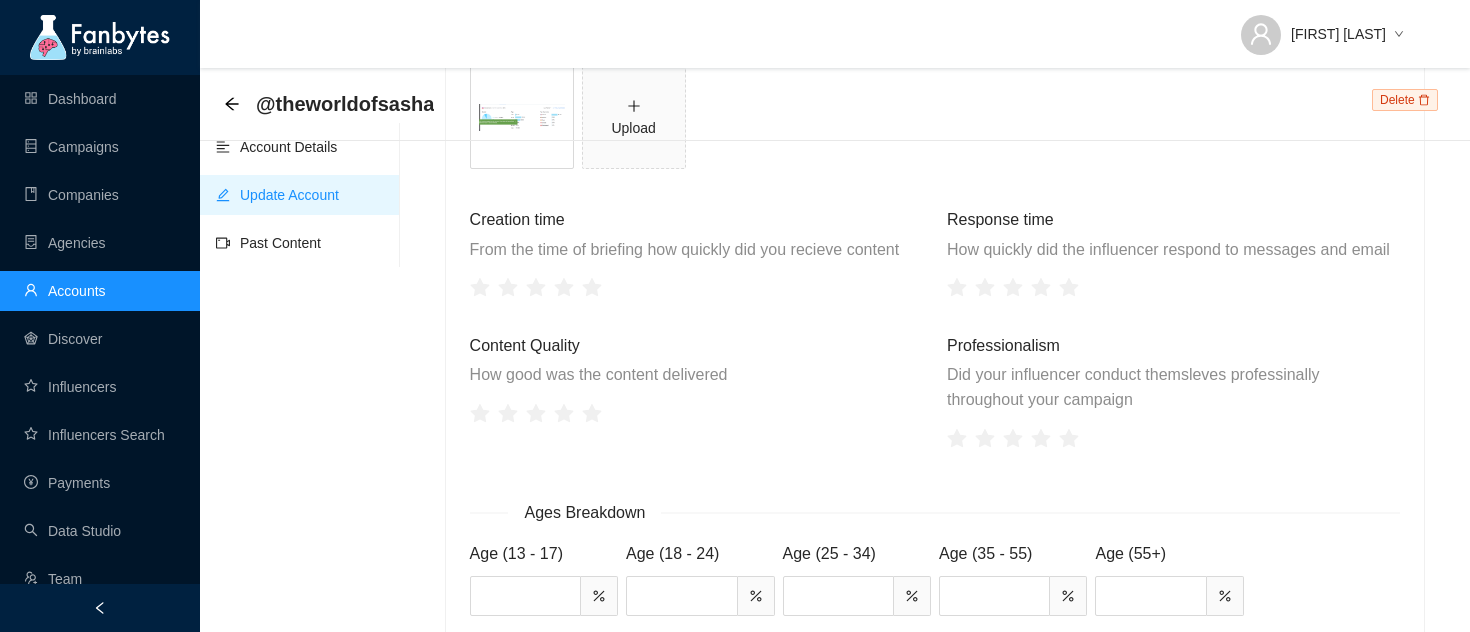 scroll, scrollTop: 2121, scrollLeft: 0, axis: vertical 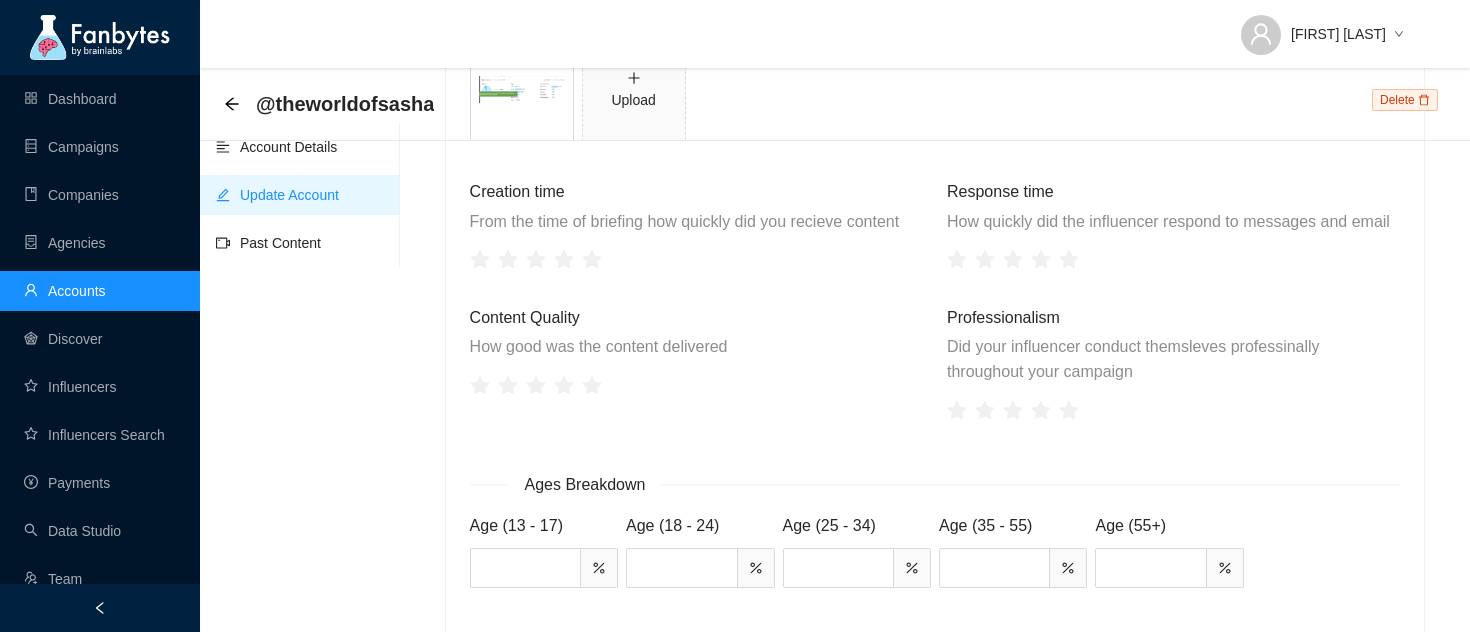 click on "Age (13 - 17)" at bounding box center [544, 550] 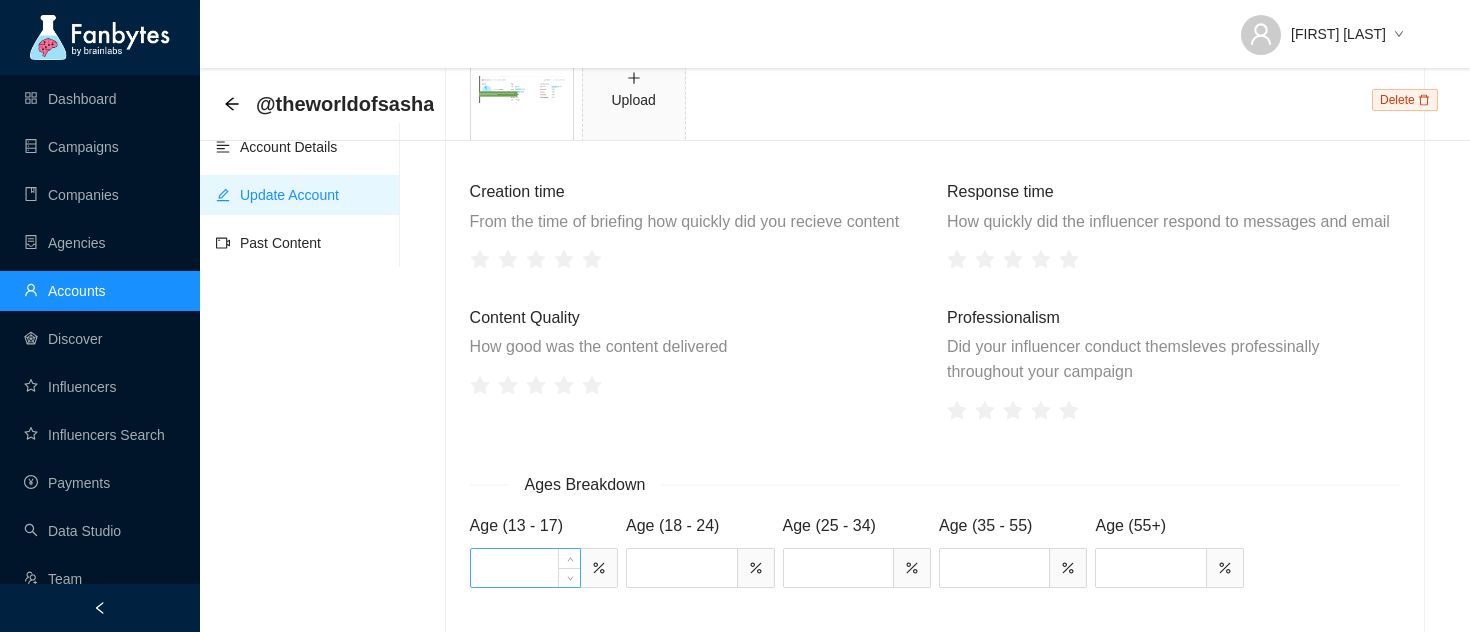click at bounding box center [525, 568] 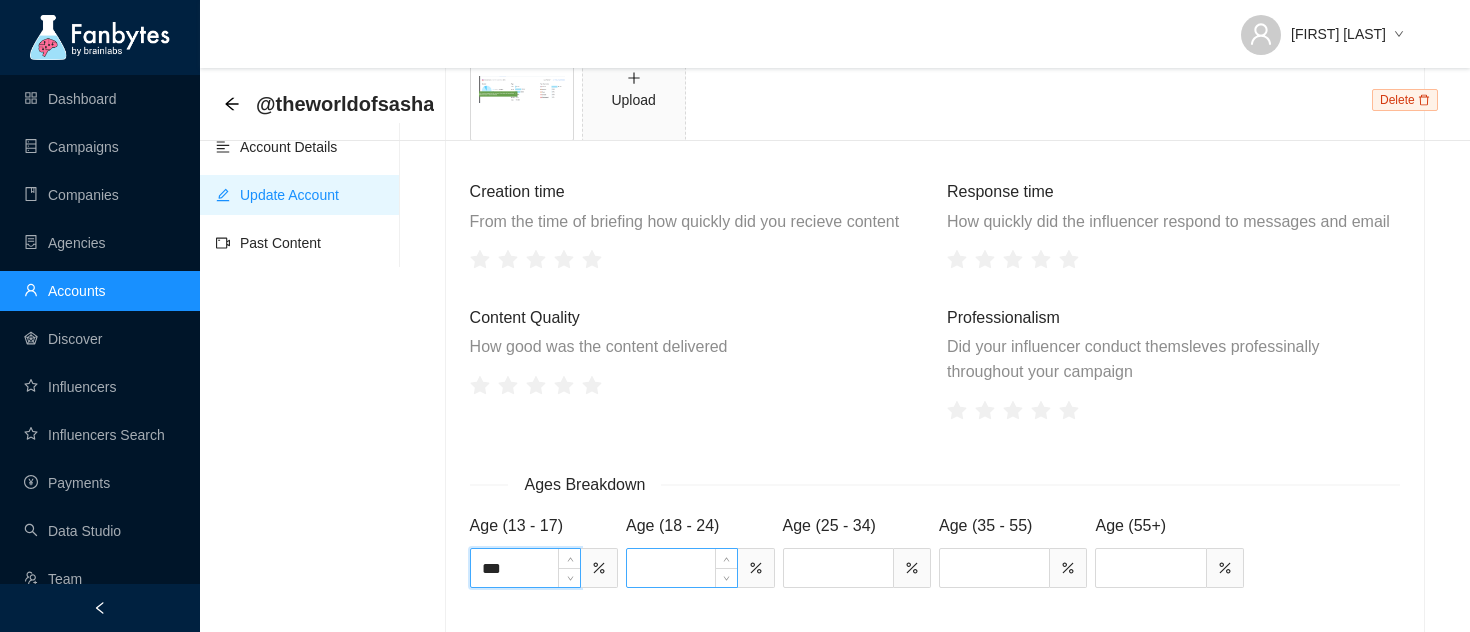 type on "***" 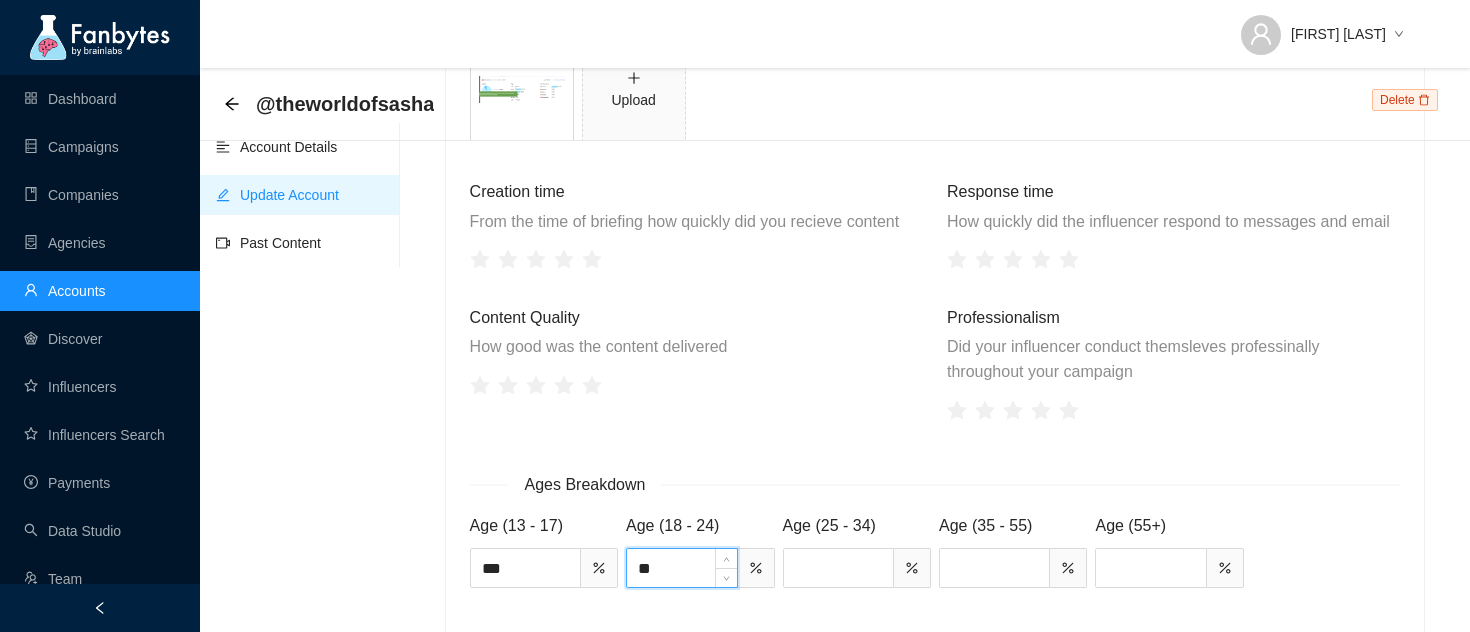 scroll, scrollTop: 2178, scrollLeft: 0, axis: vertical 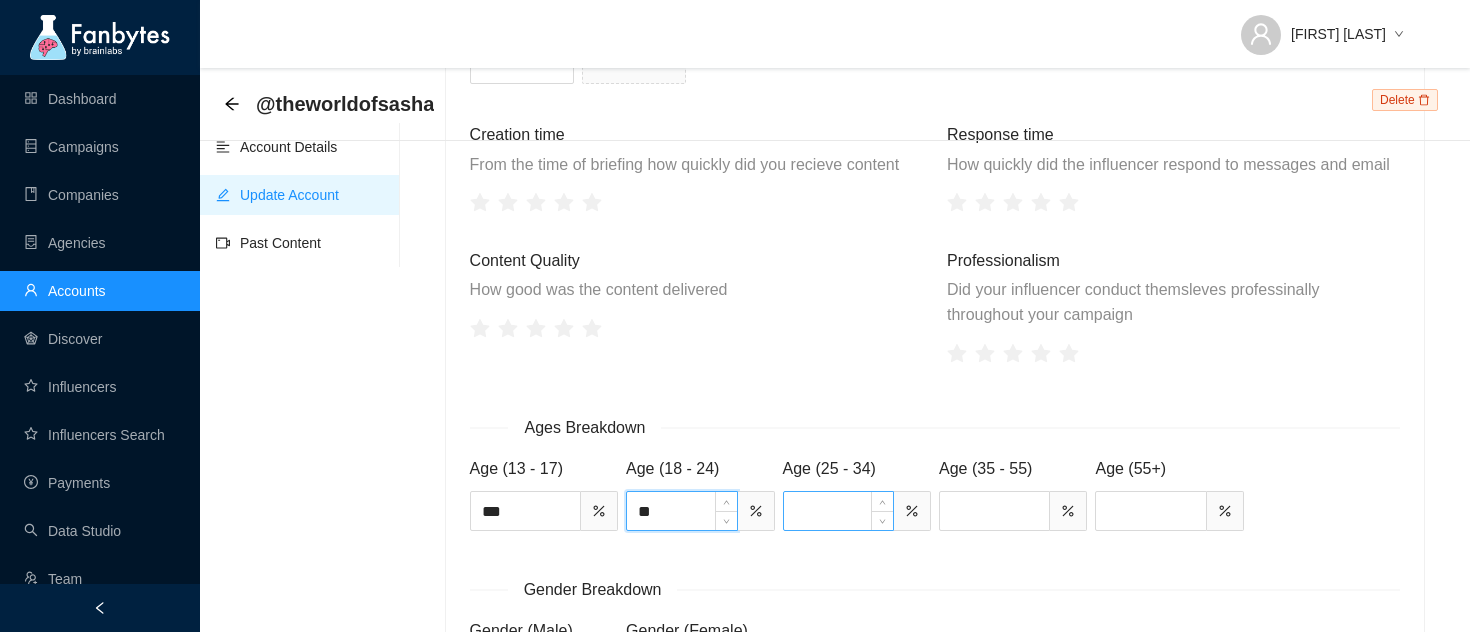 type on "**" 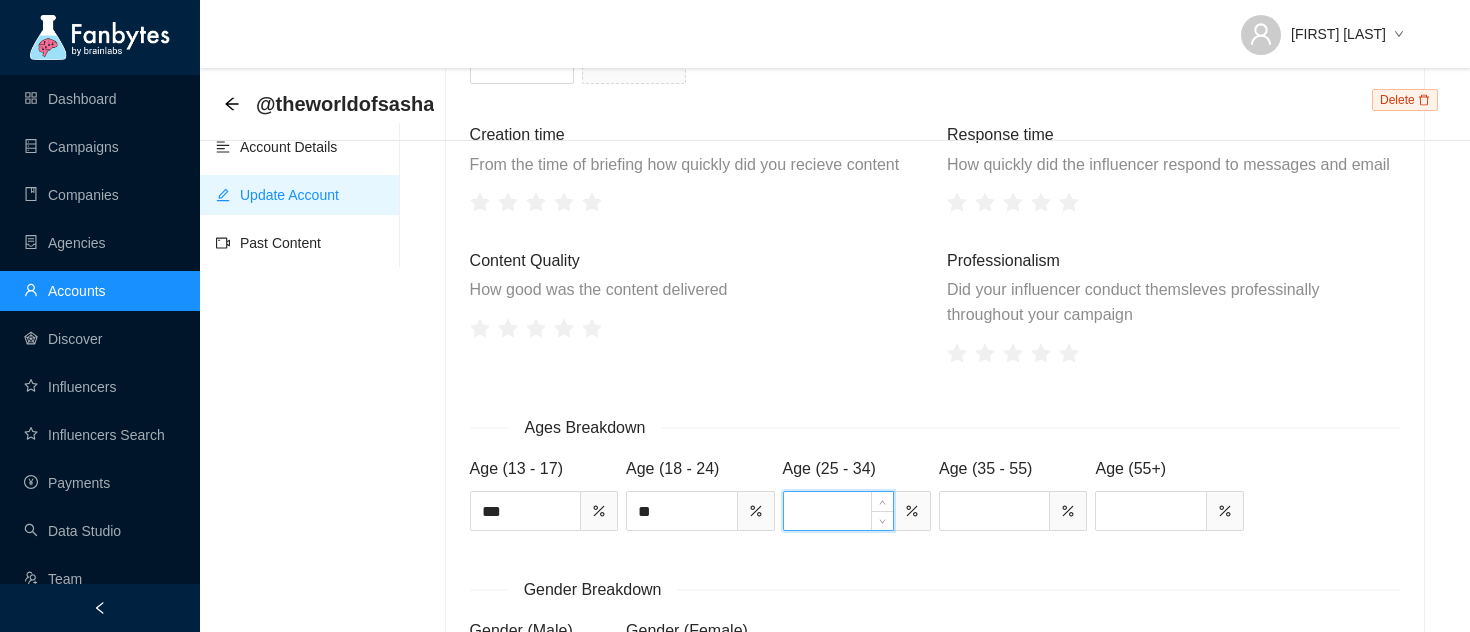 click at bounding box center (838, 511) 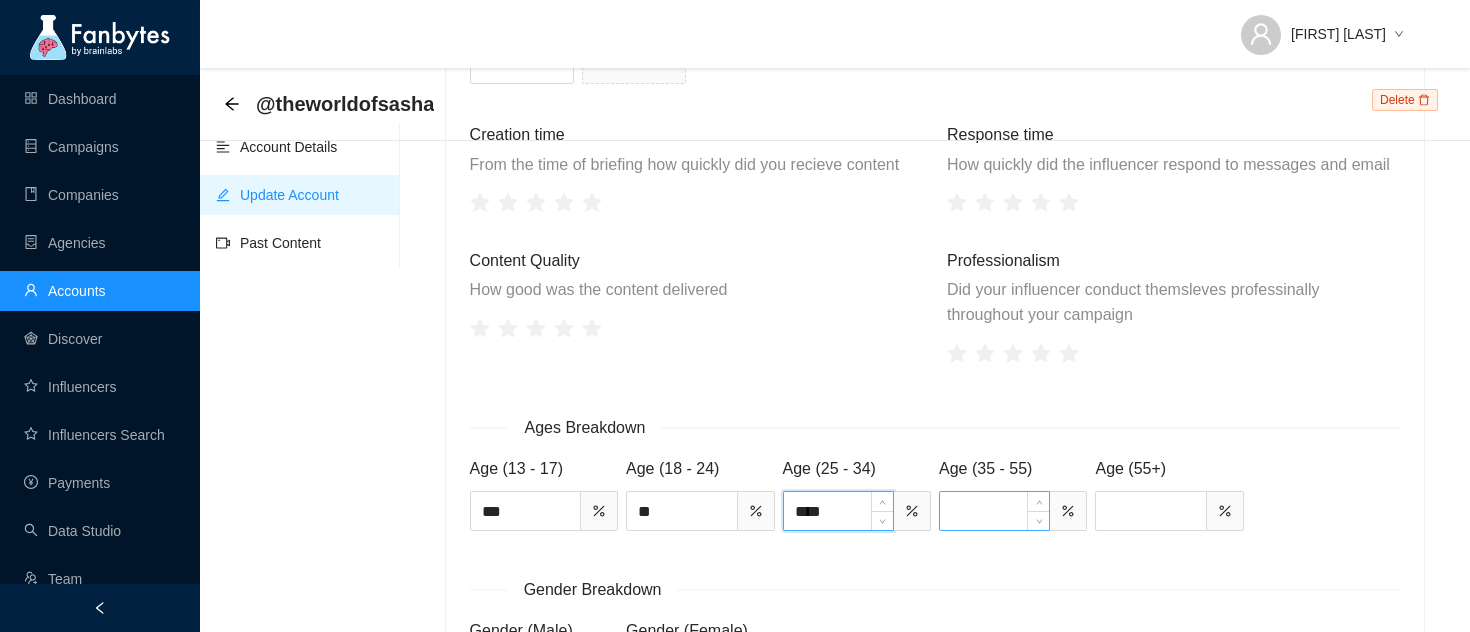 type on "****" 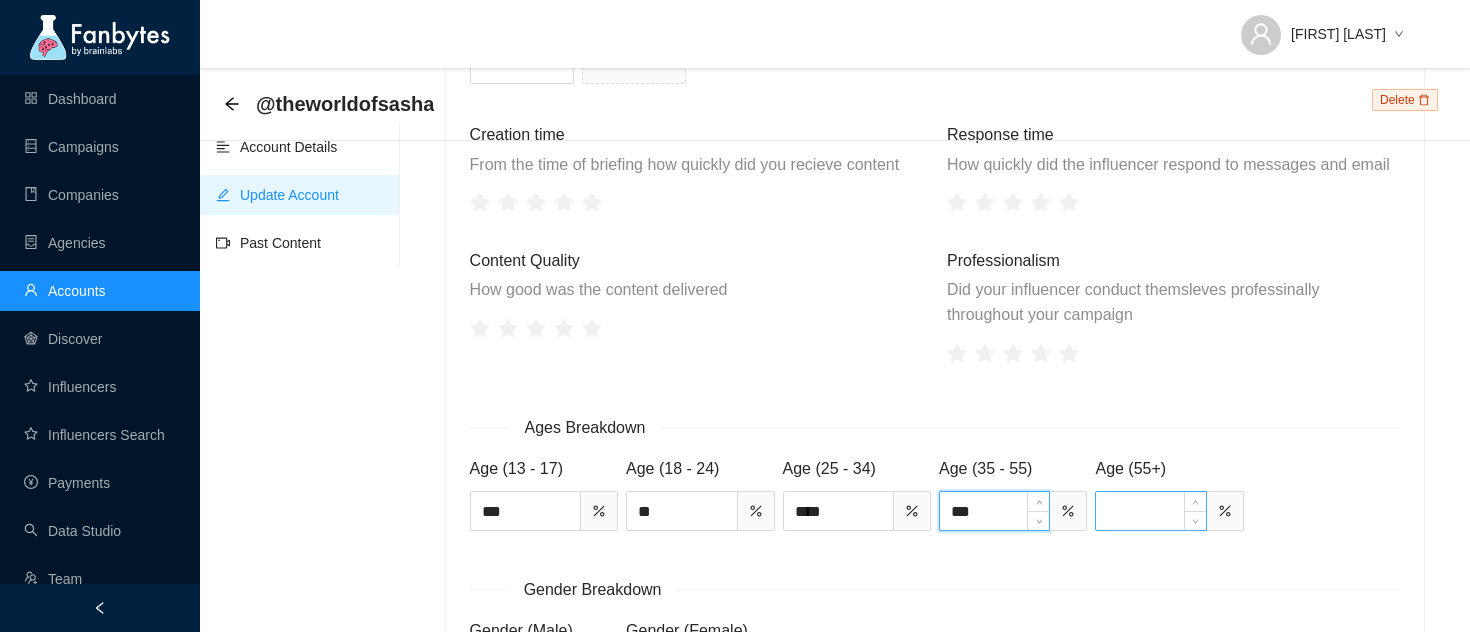 type on "***" 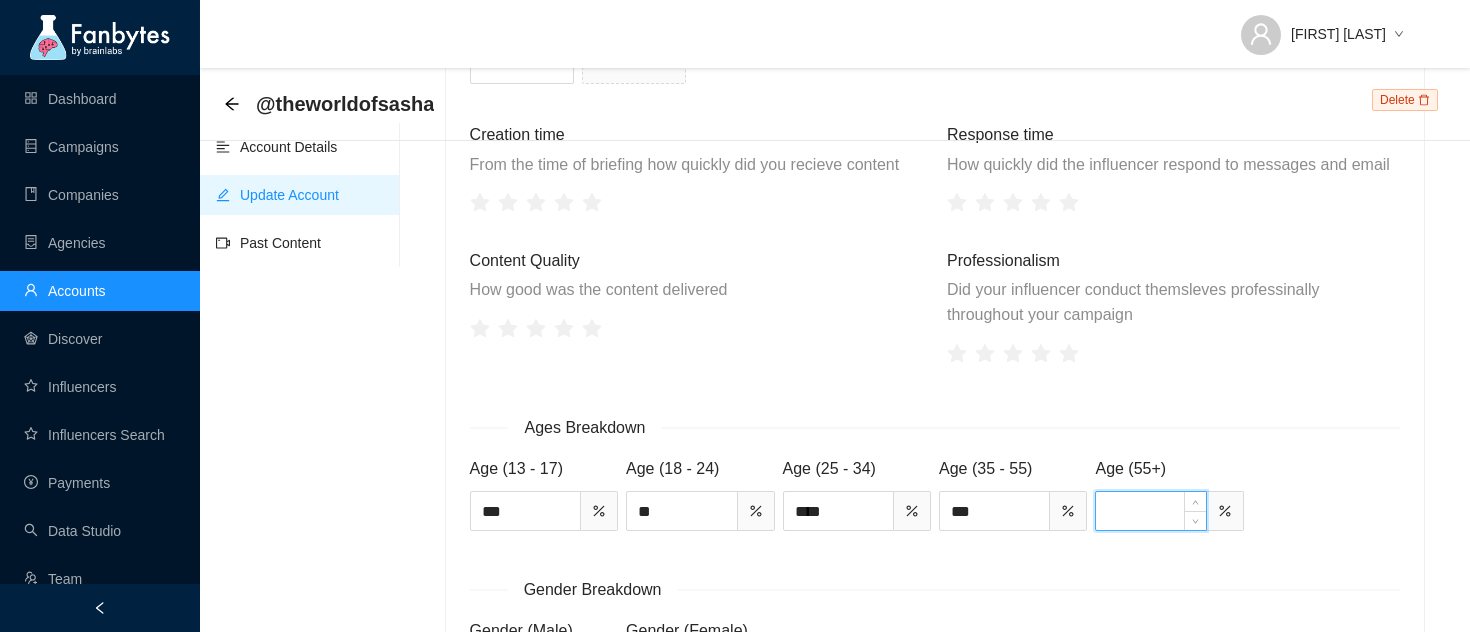 type on "*" 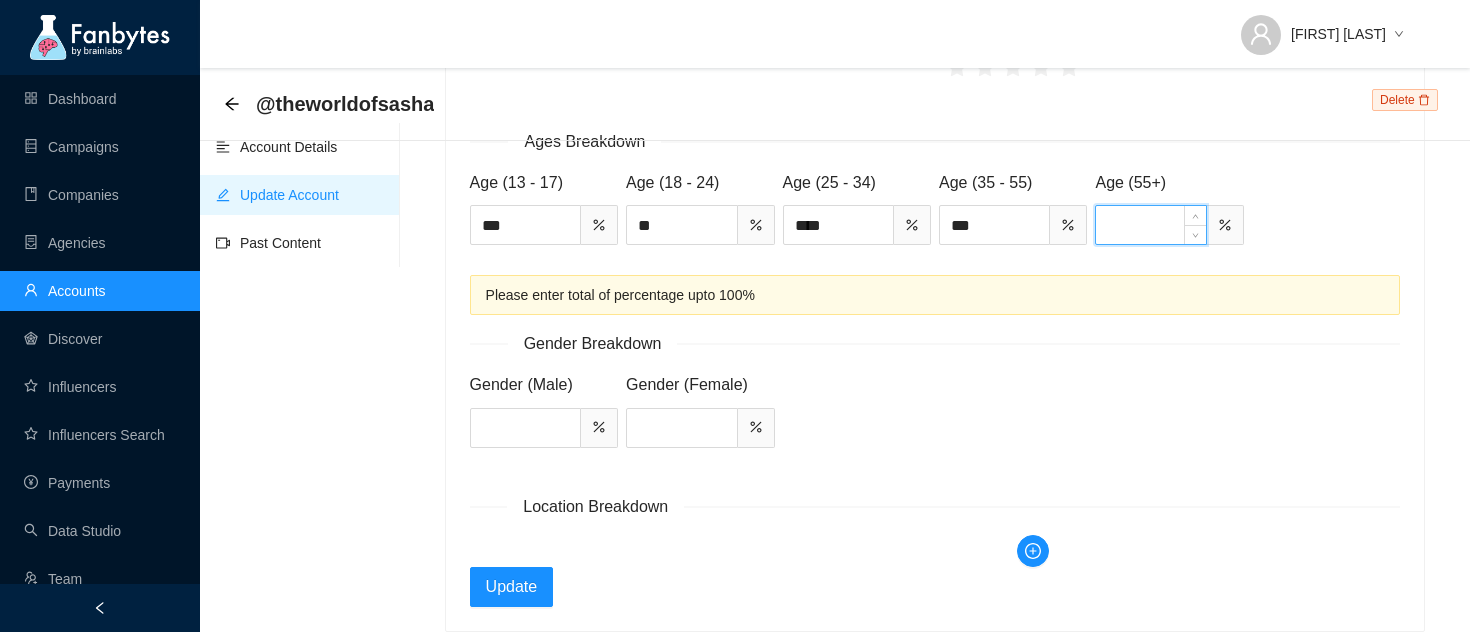 scroll, scrollTop: 2424, scrollLeft: 0, axis: vertical 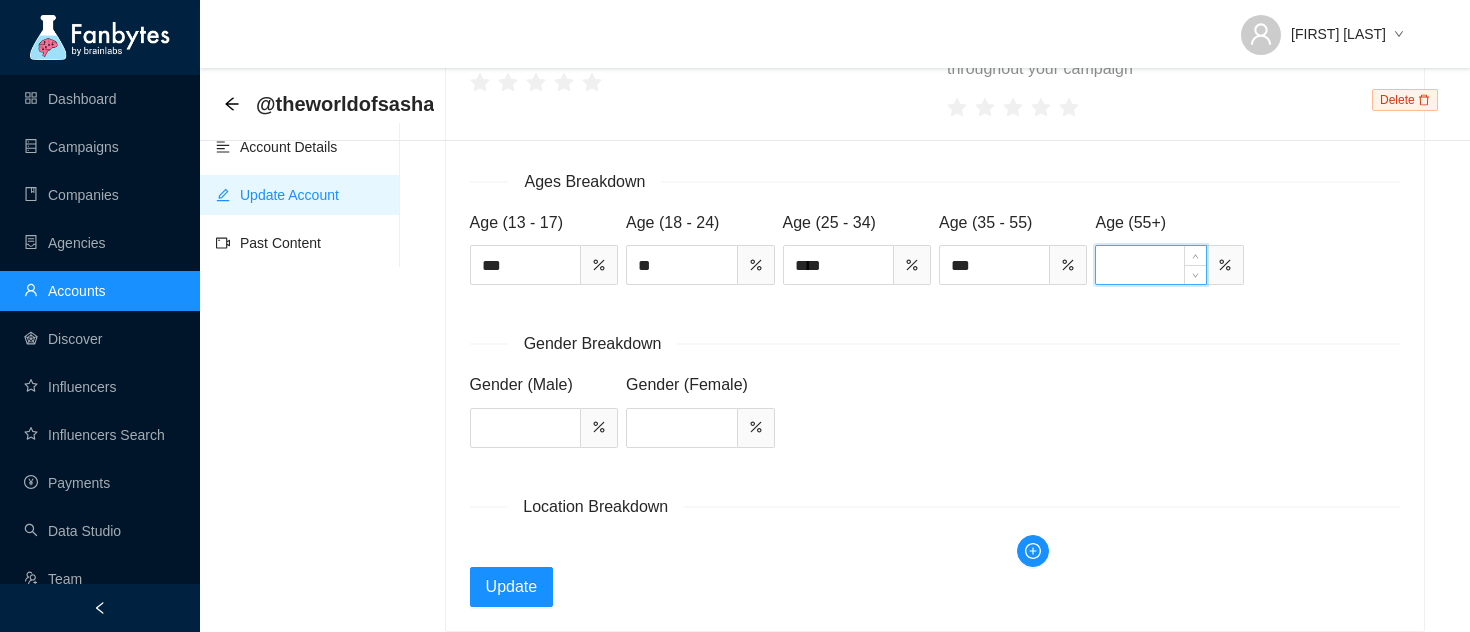 type on "*" 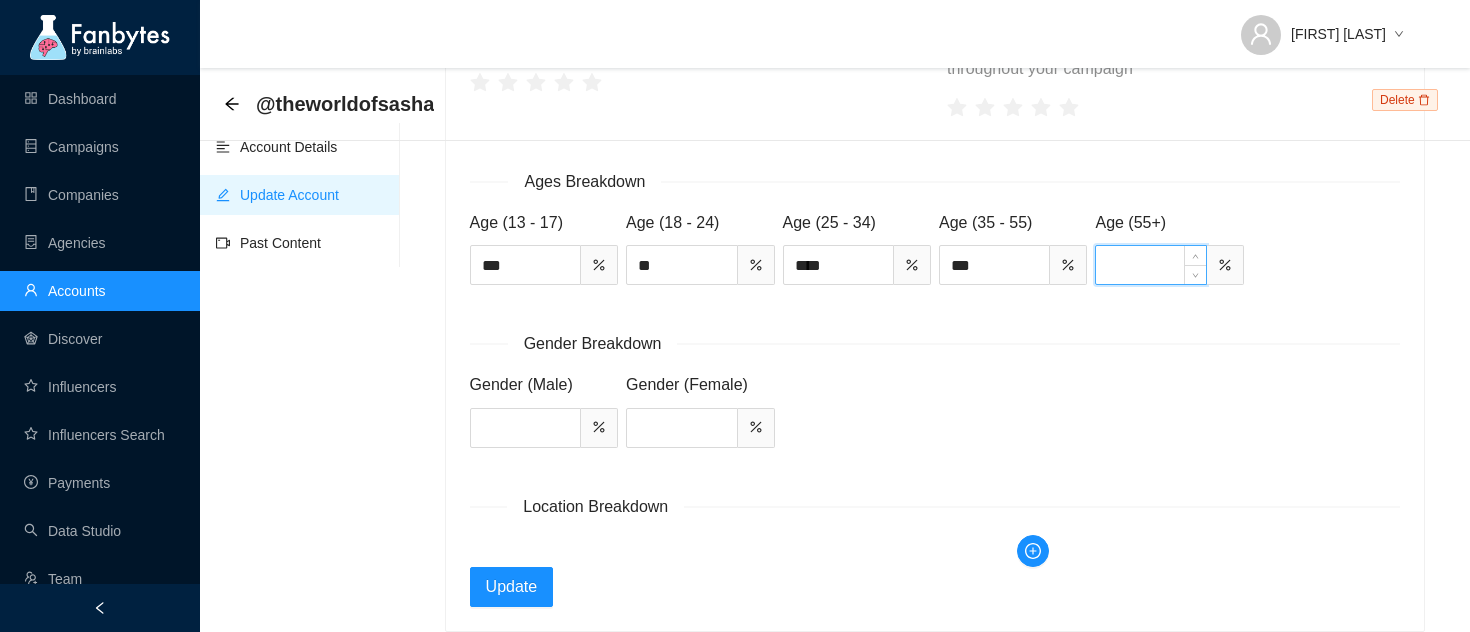 scroll, scrollTop: 2424, scrollLeft: 0, axis: vertical 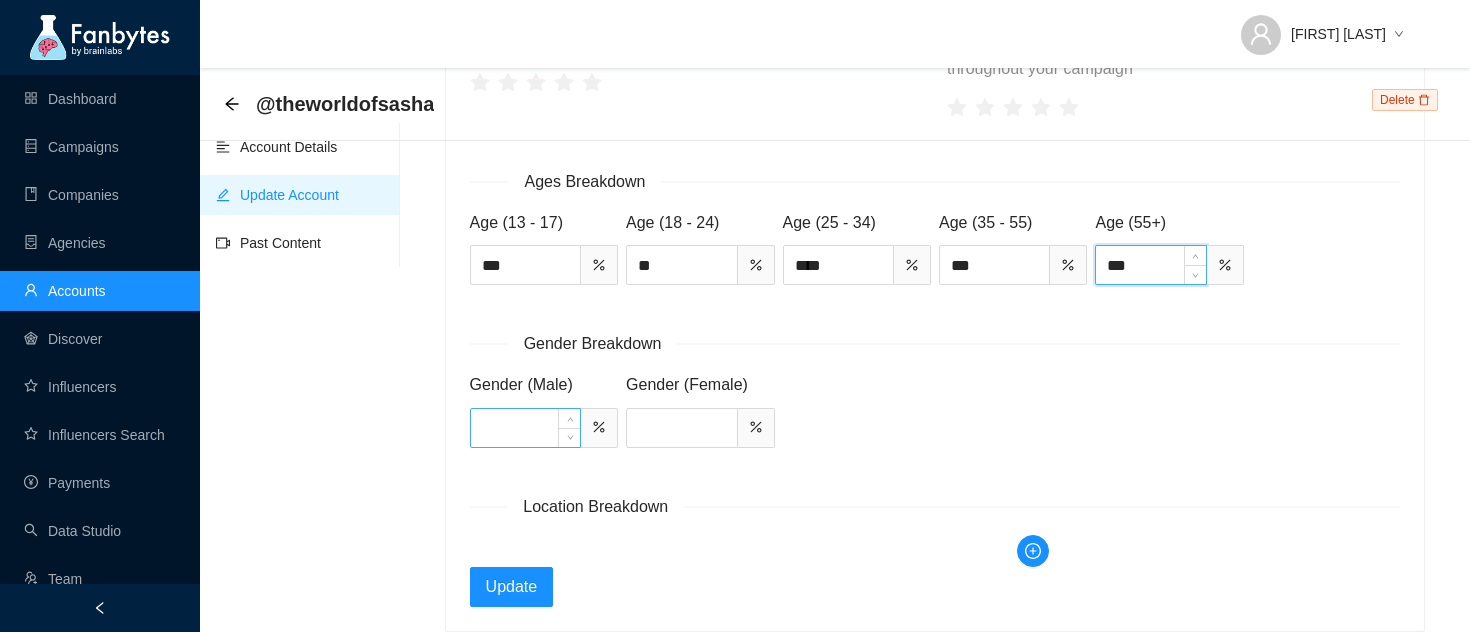 type on "***" 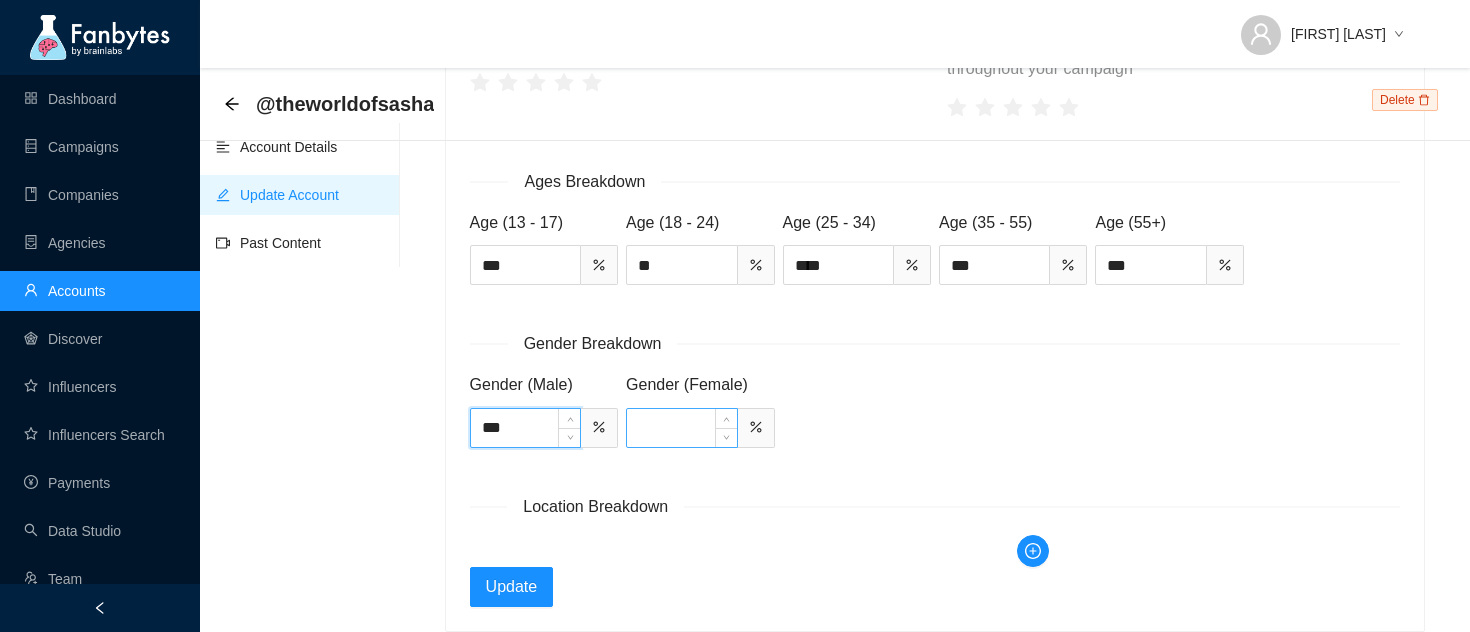 type on "***" 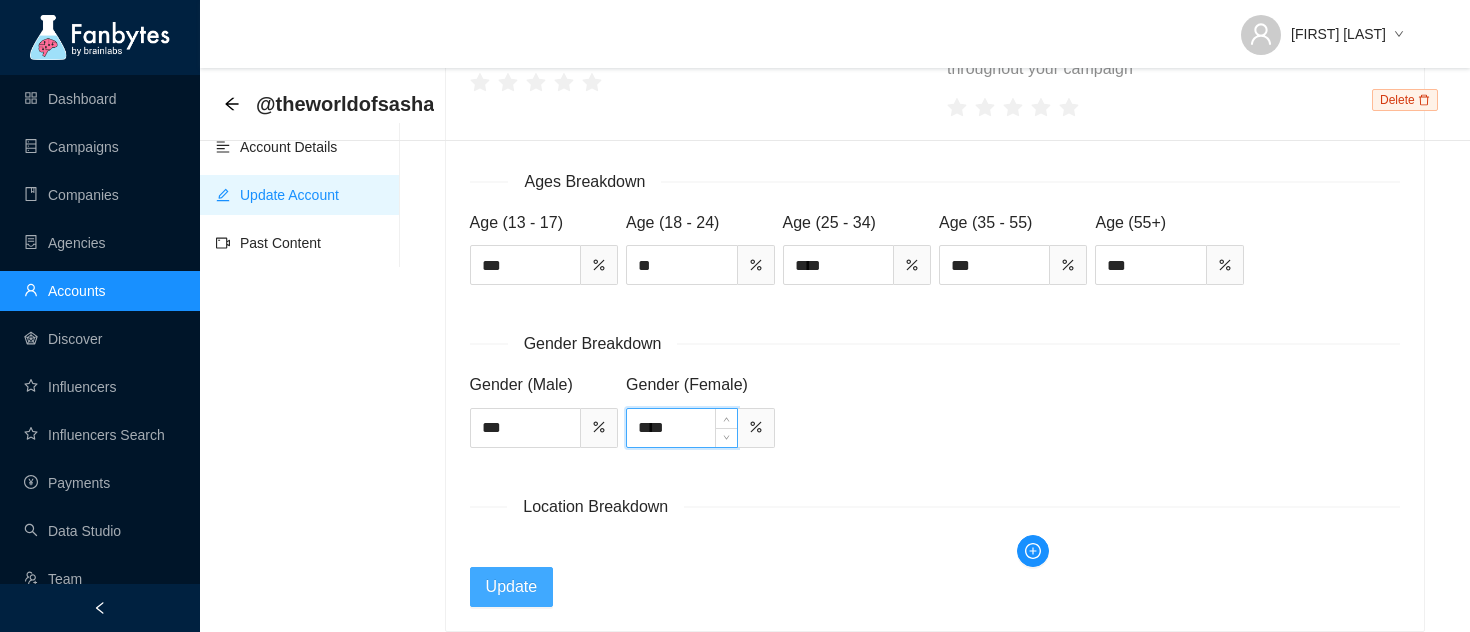 type on "****" 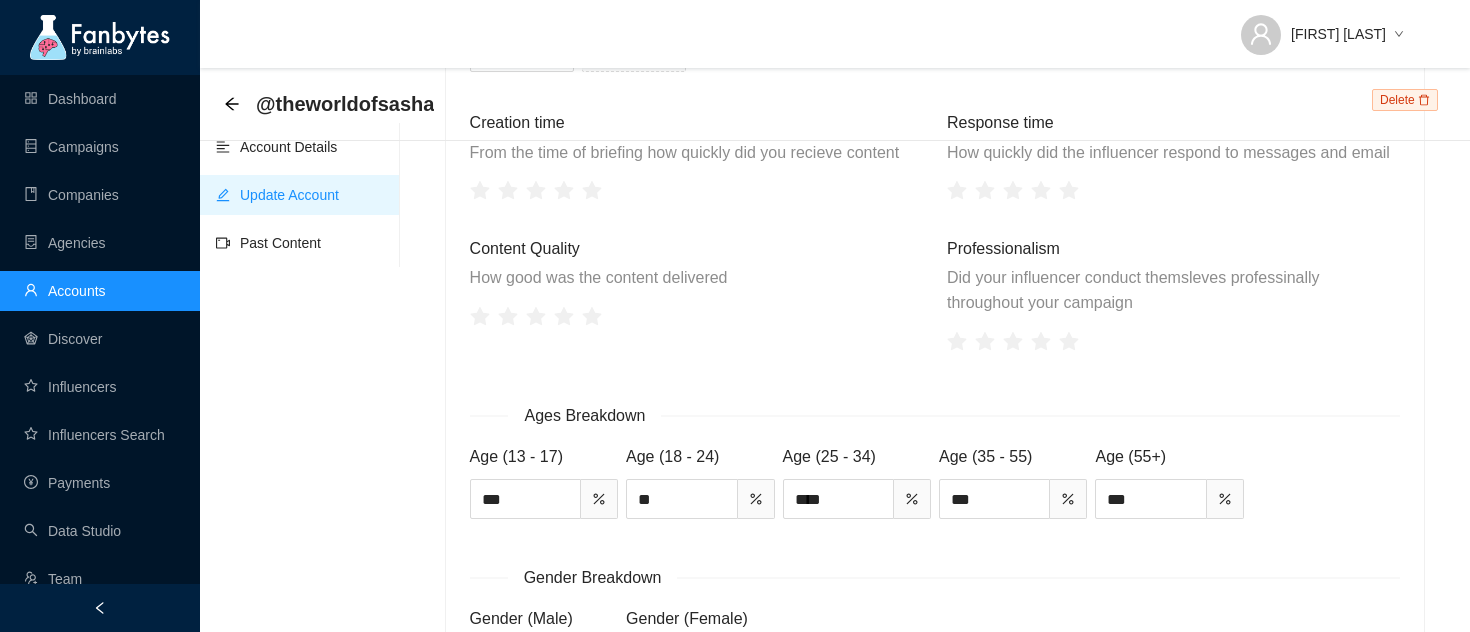 scroll, scrollTop: 2069, scrollLeft: 0, axis: vertical 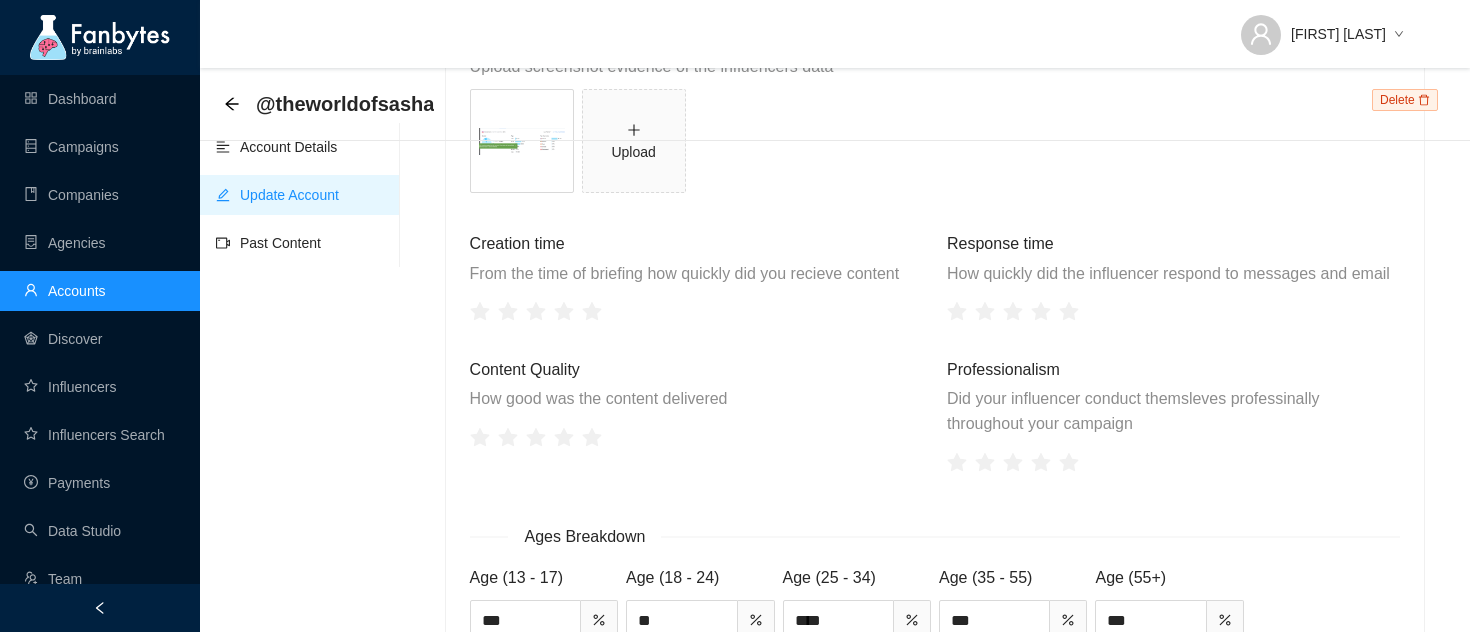 type on "***" 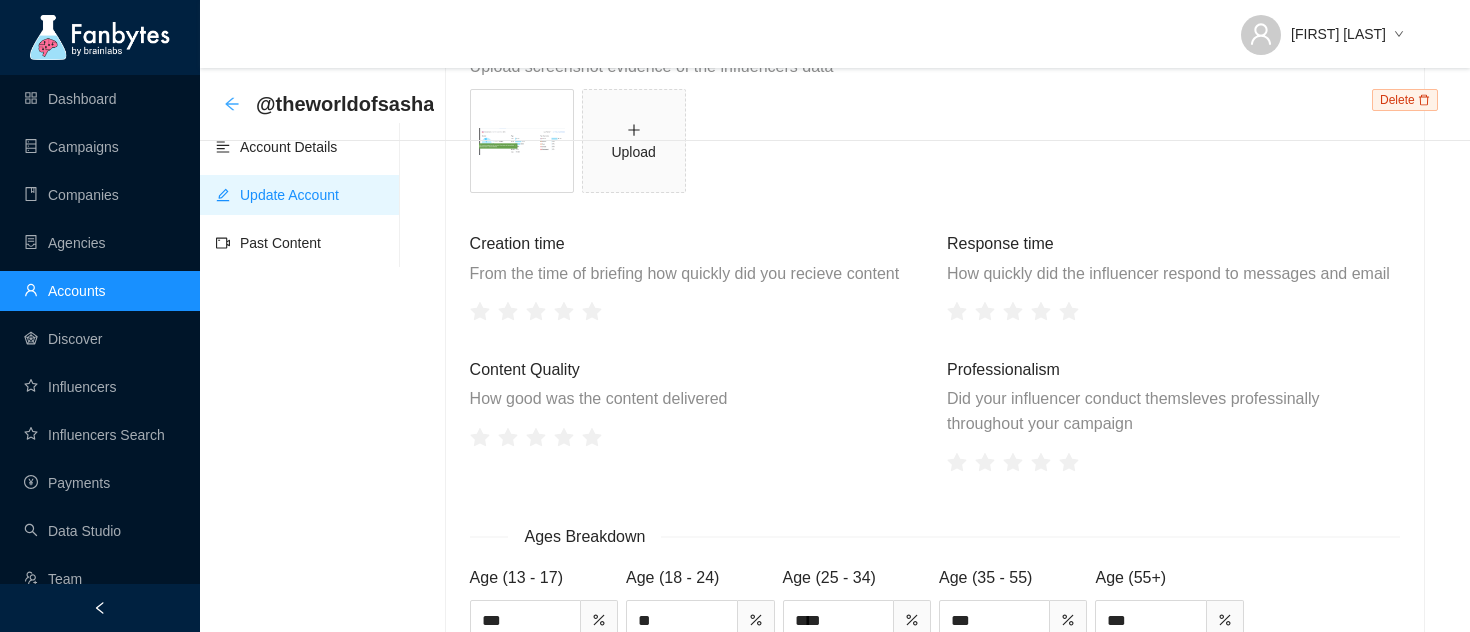 click 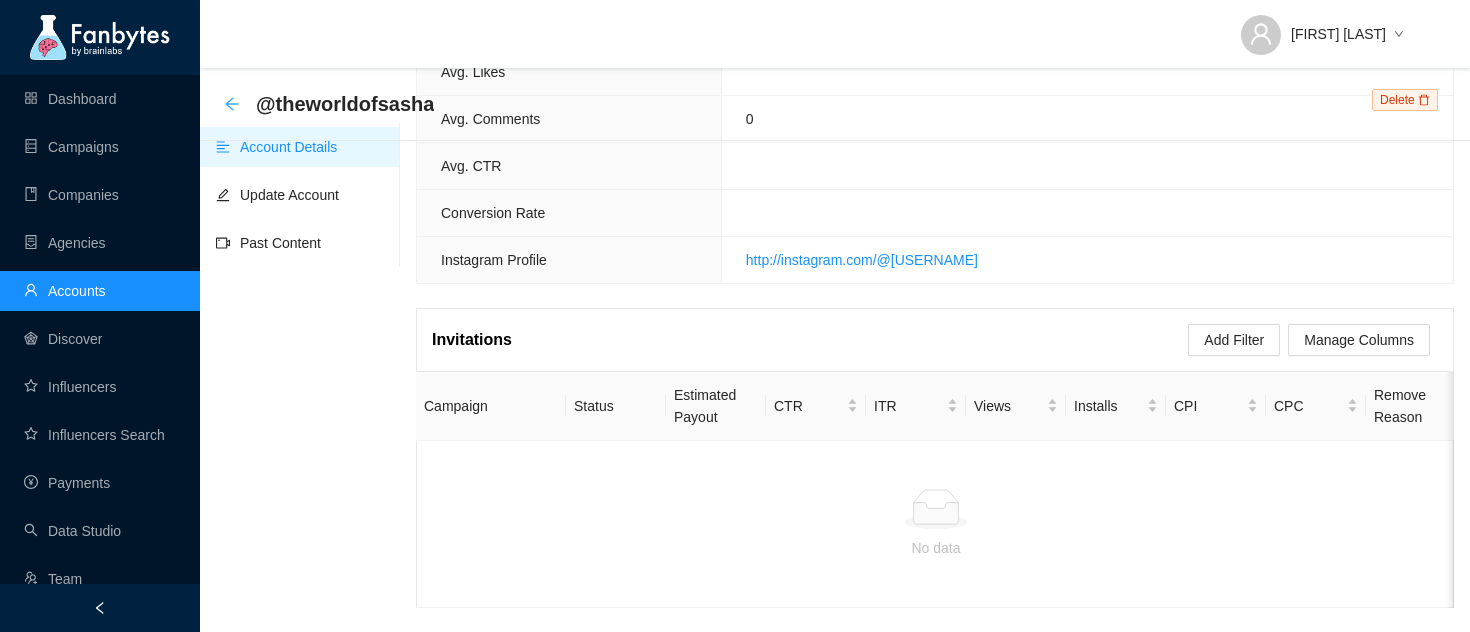scroll, scrollTop: 0, scrollLeft: 0, axis: both 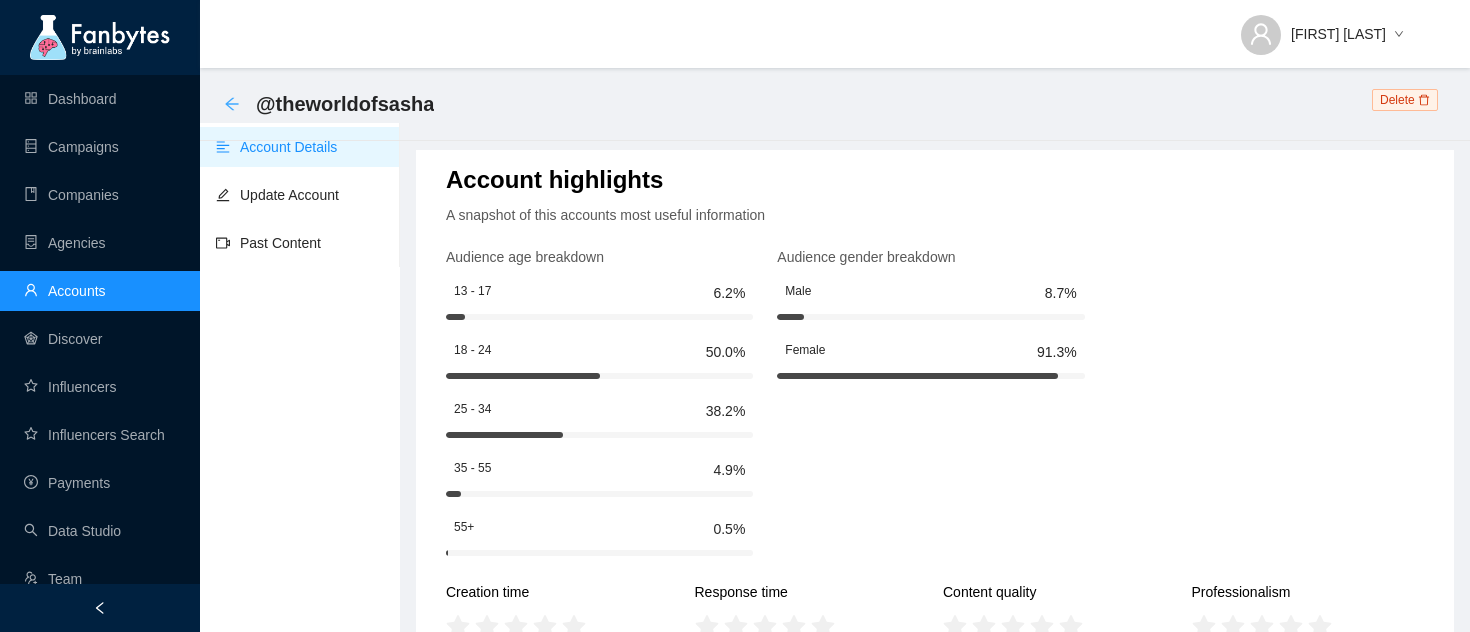 click 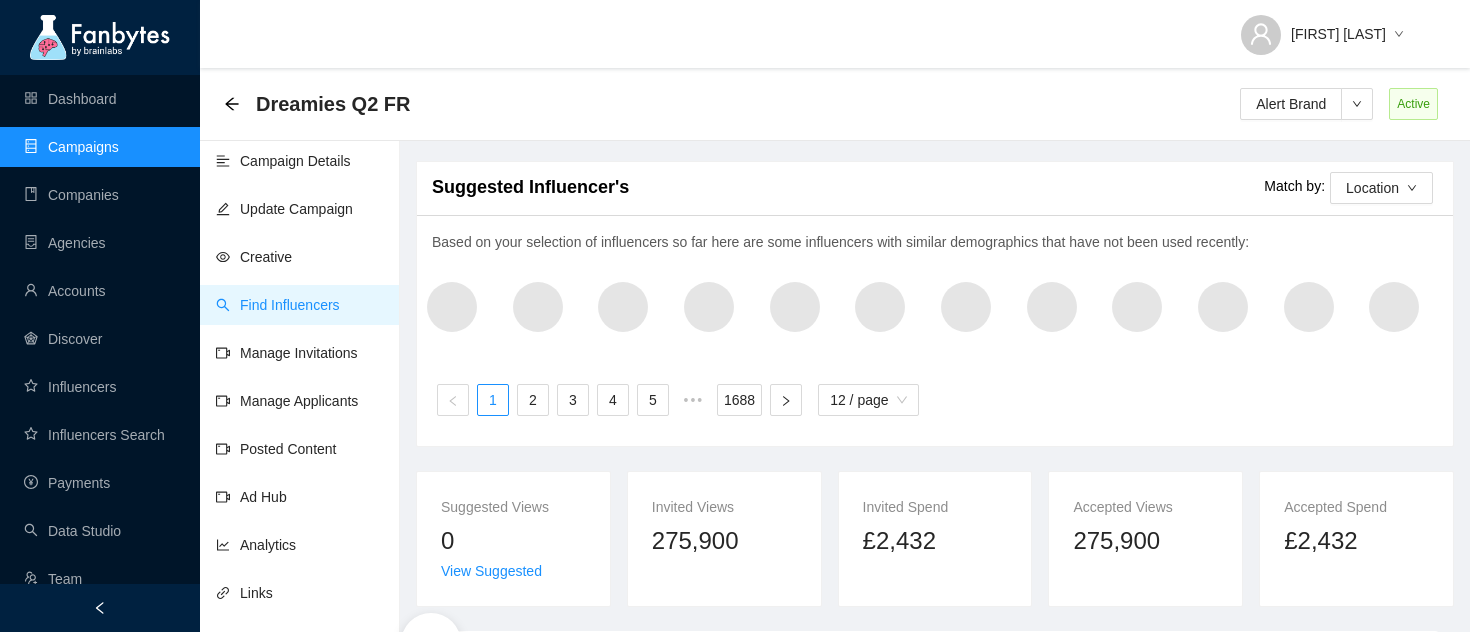 scroll, scrollTop: 268, scrollLeft: 0, axis: vertical 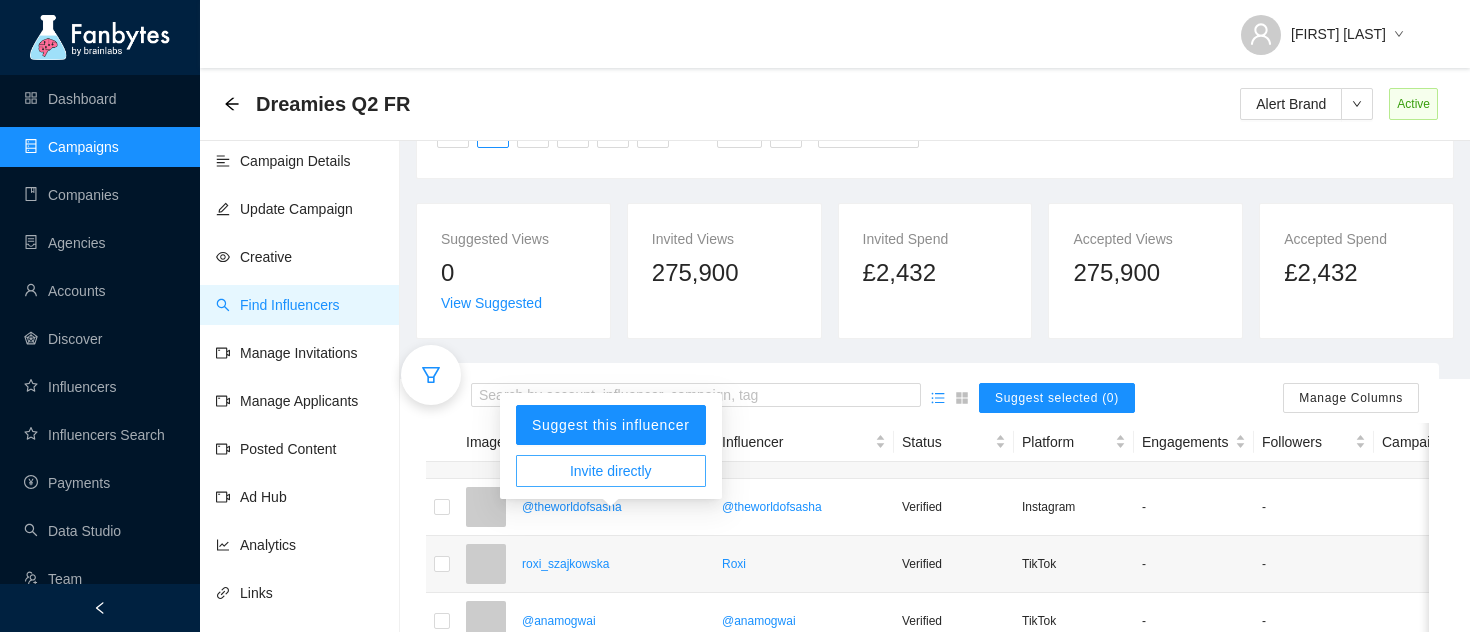 click on "Invite directly" at bounding box center [611, 471] 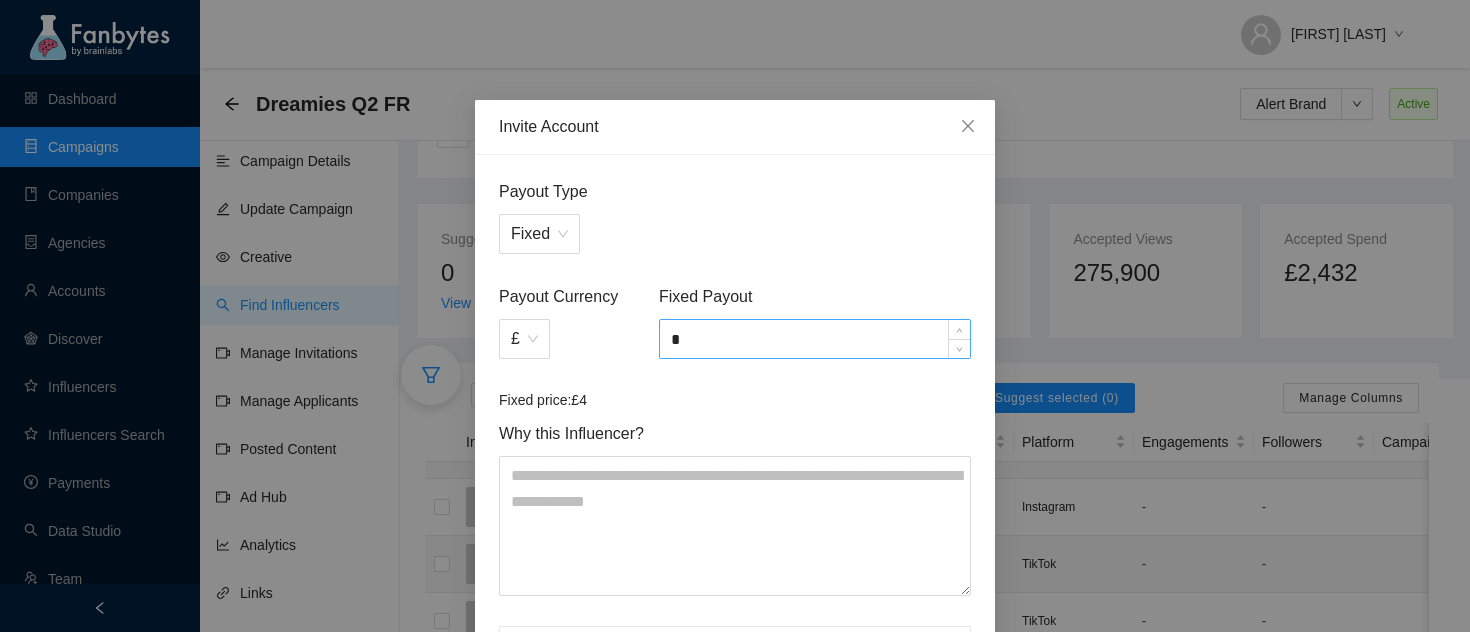 click on "*" at bounding box center [815, 339] 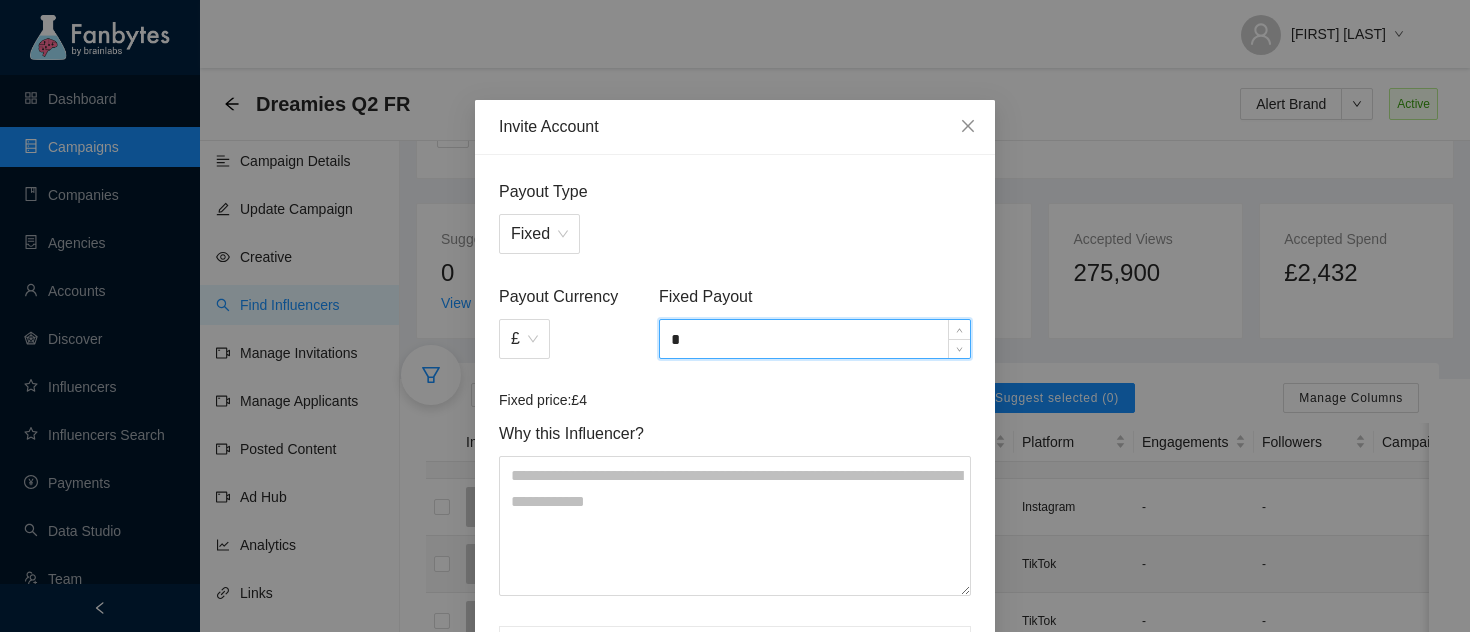 scroll, scrollTop: 365, scrollLeft: 0, axis: vertical 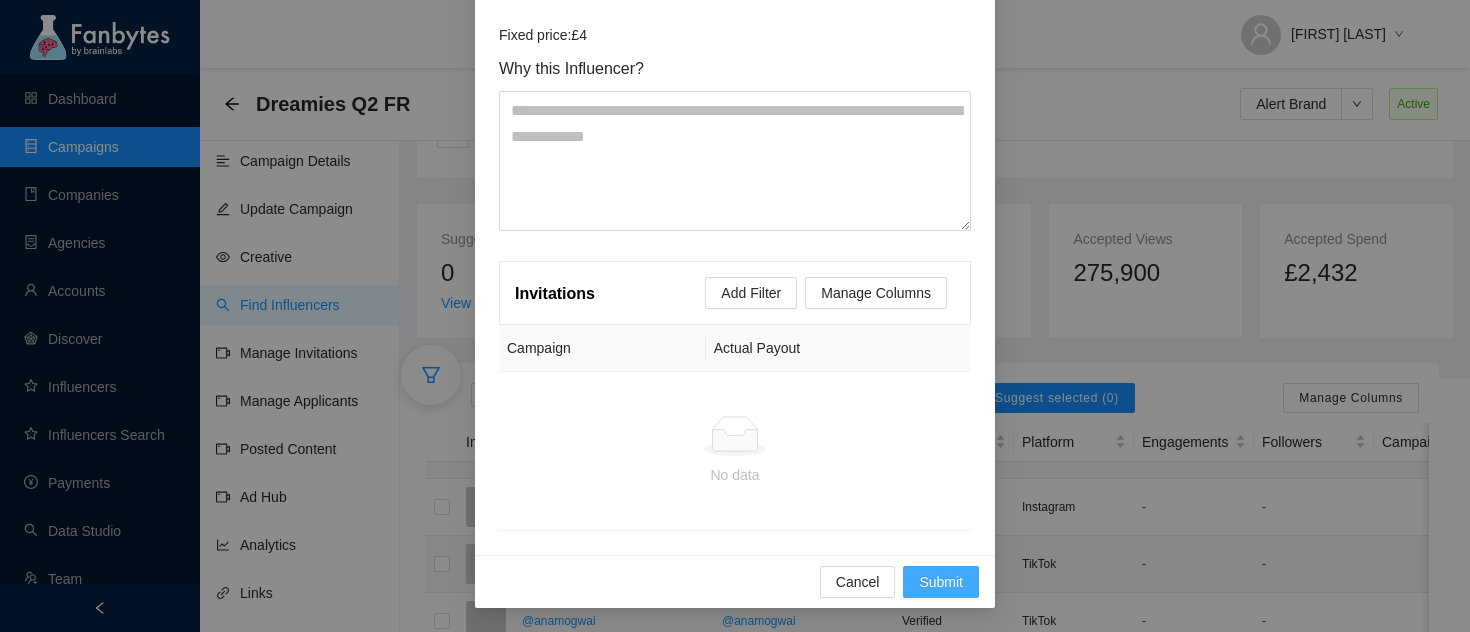 type on "*" 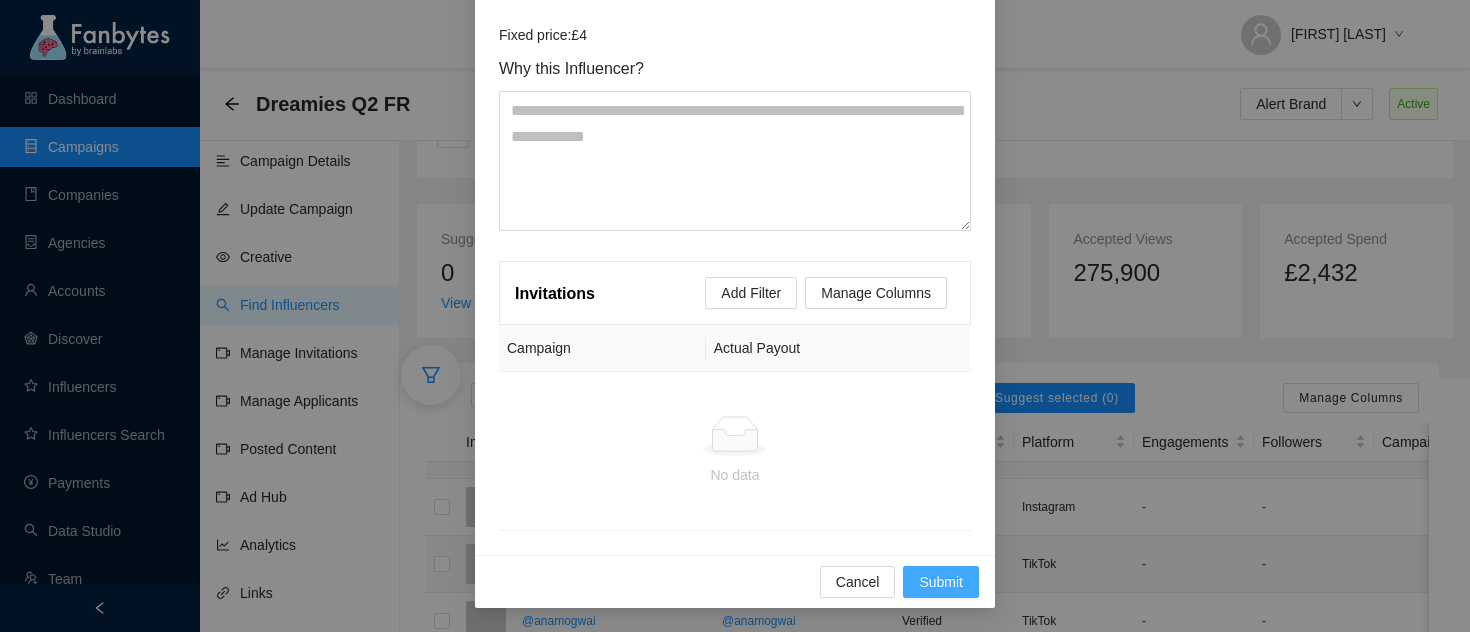 click on "Submit" at bounding box center [941, 582] 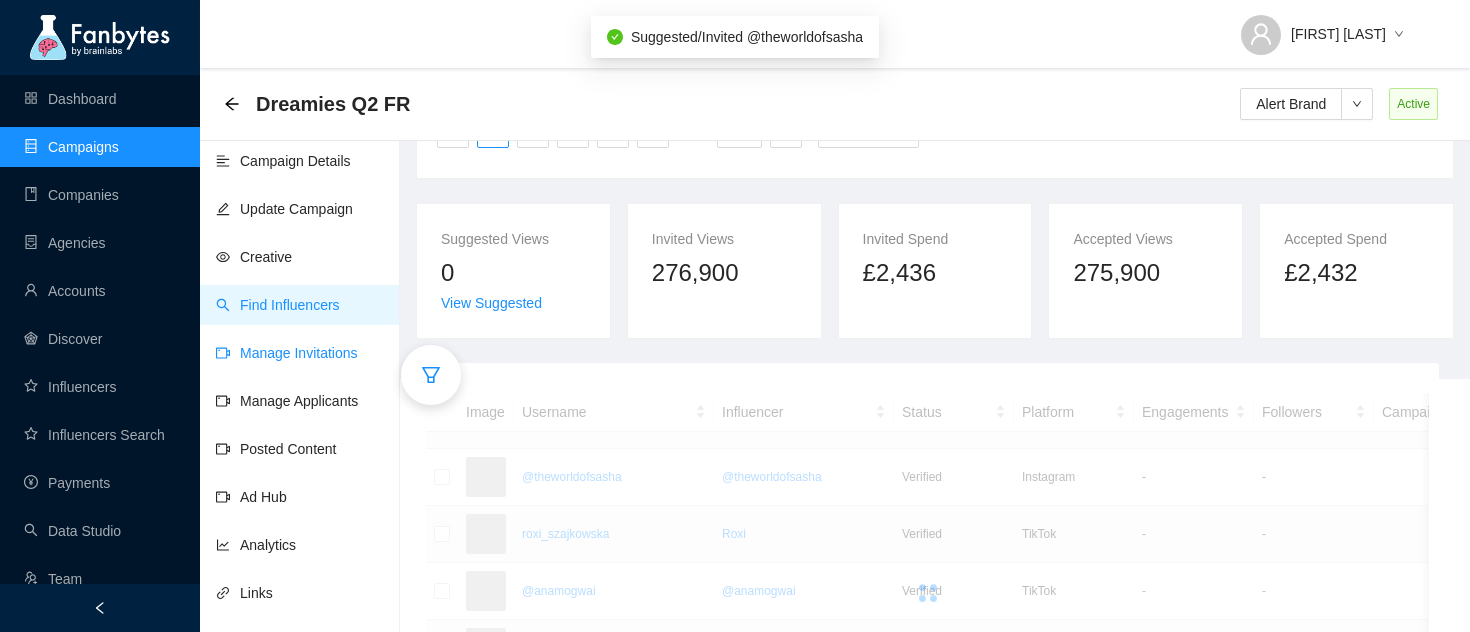 click on "Manage Invitations" at bounding box center (287, 353) 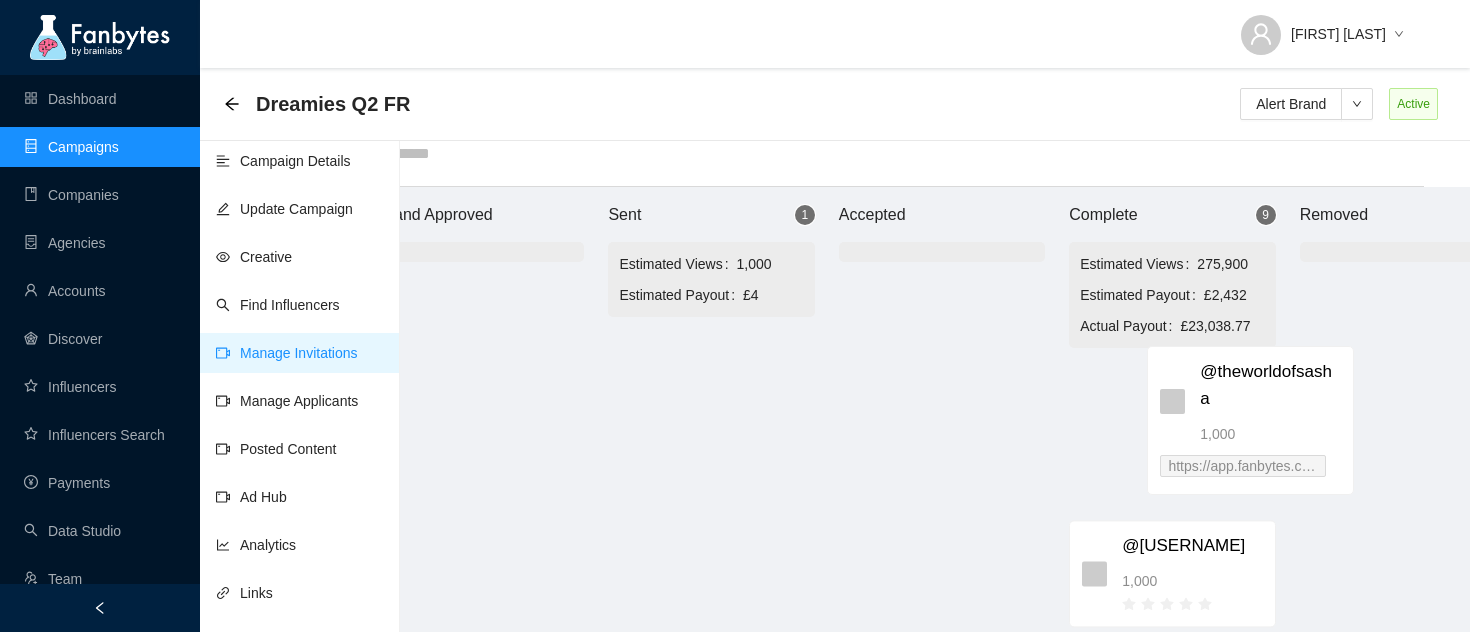scroll, scrollTop: 20, scrollLeft: 118, axis: both 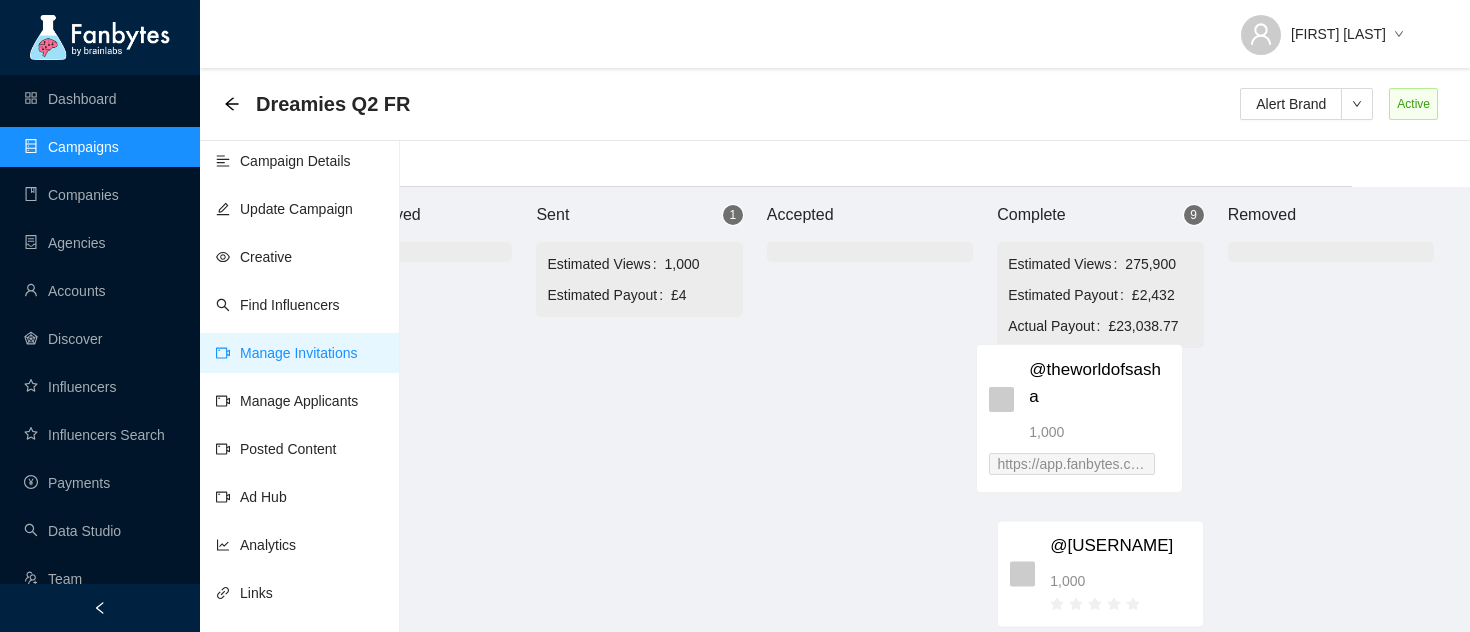 drag, startPoint x: 776, startPoint y: 406, endPoint x: 1112, endPoint y: 406, distance: 336 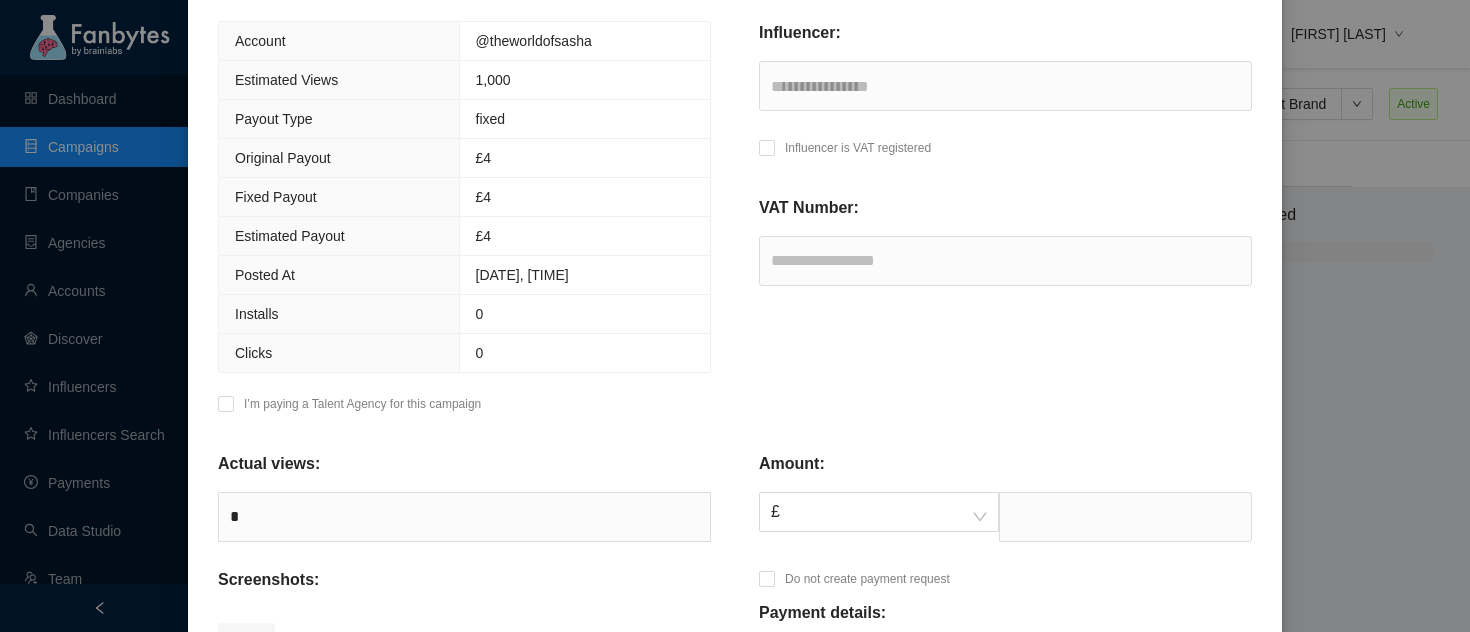 scroll, scrollTop: 257, scrollLeft: 0, axis: vertical 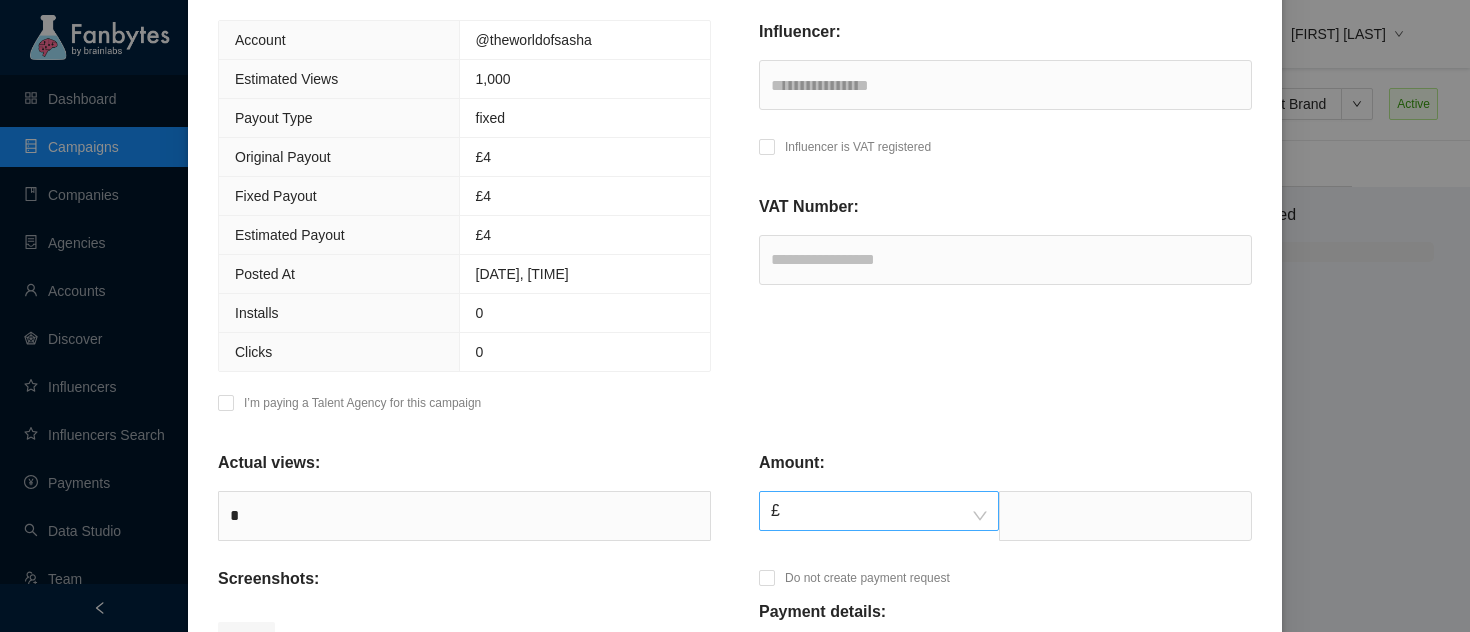 click on "£" at bounding box center [879, 511] 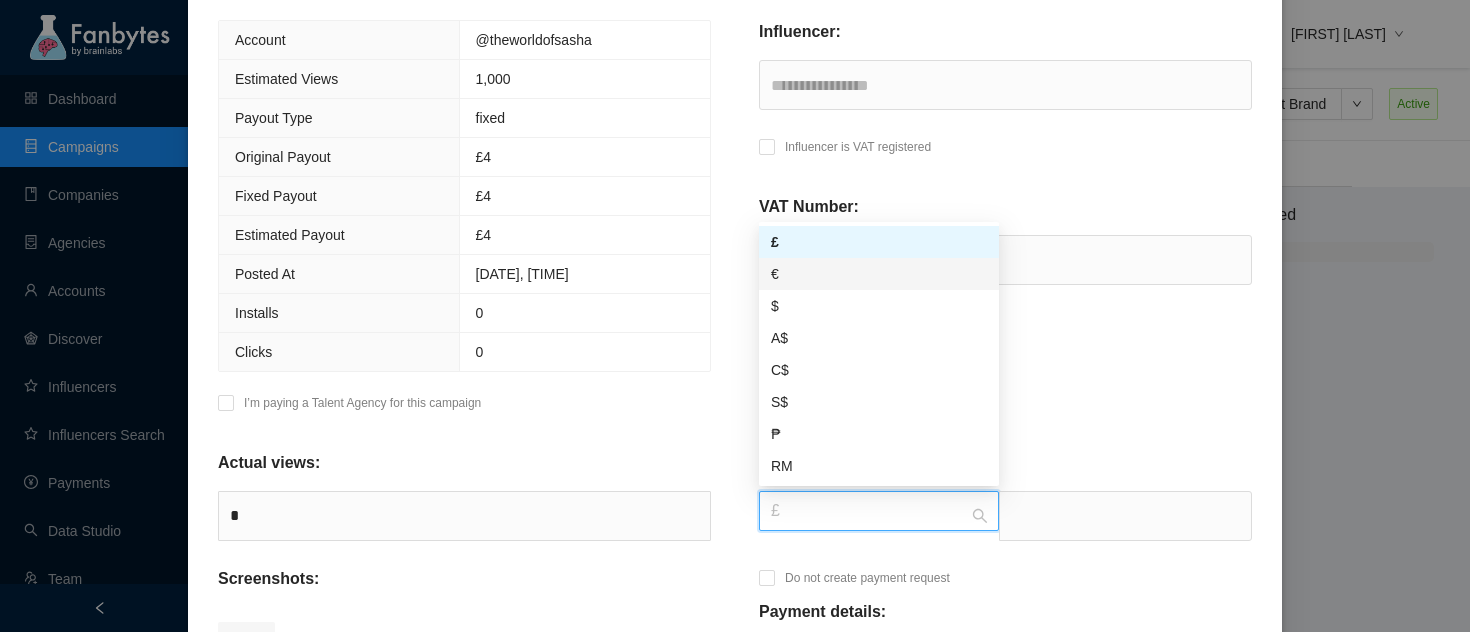 click on "€" at bounding box center (879, 274) 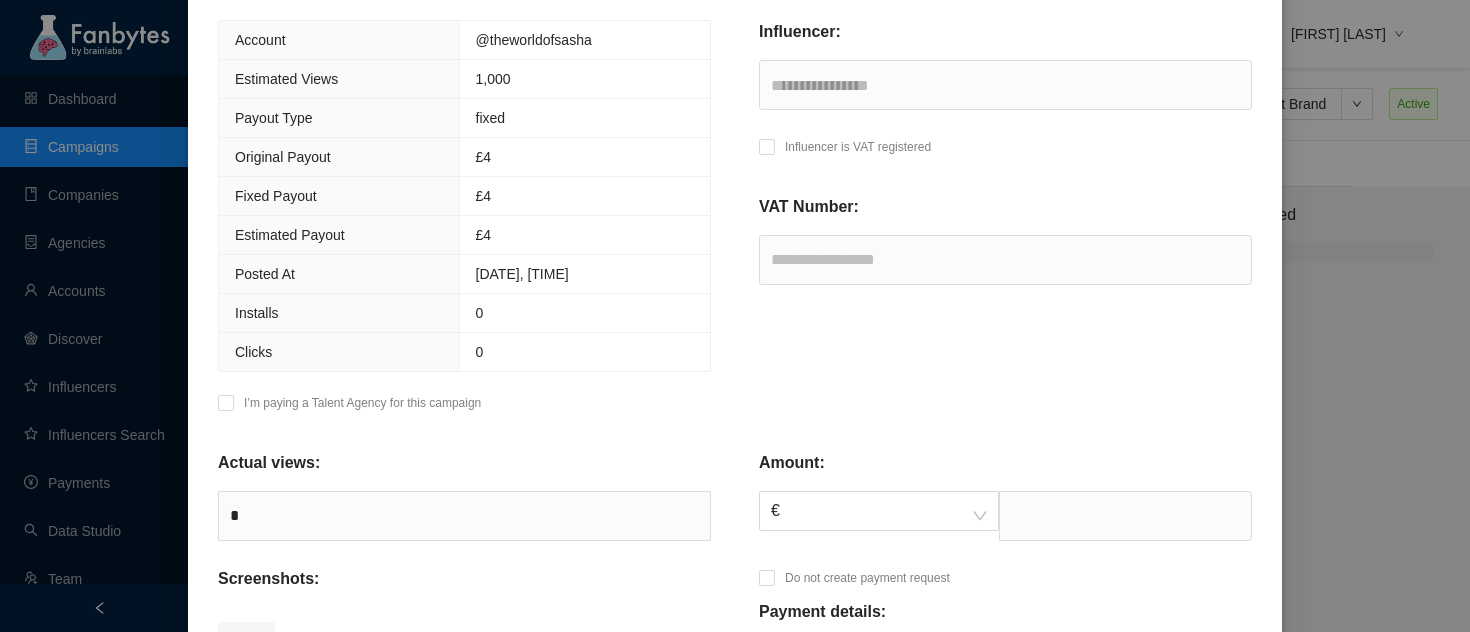 click on "Amount: € Do not create payment request Payment details: + Bank Detail" at bounding box center (1005, 652) 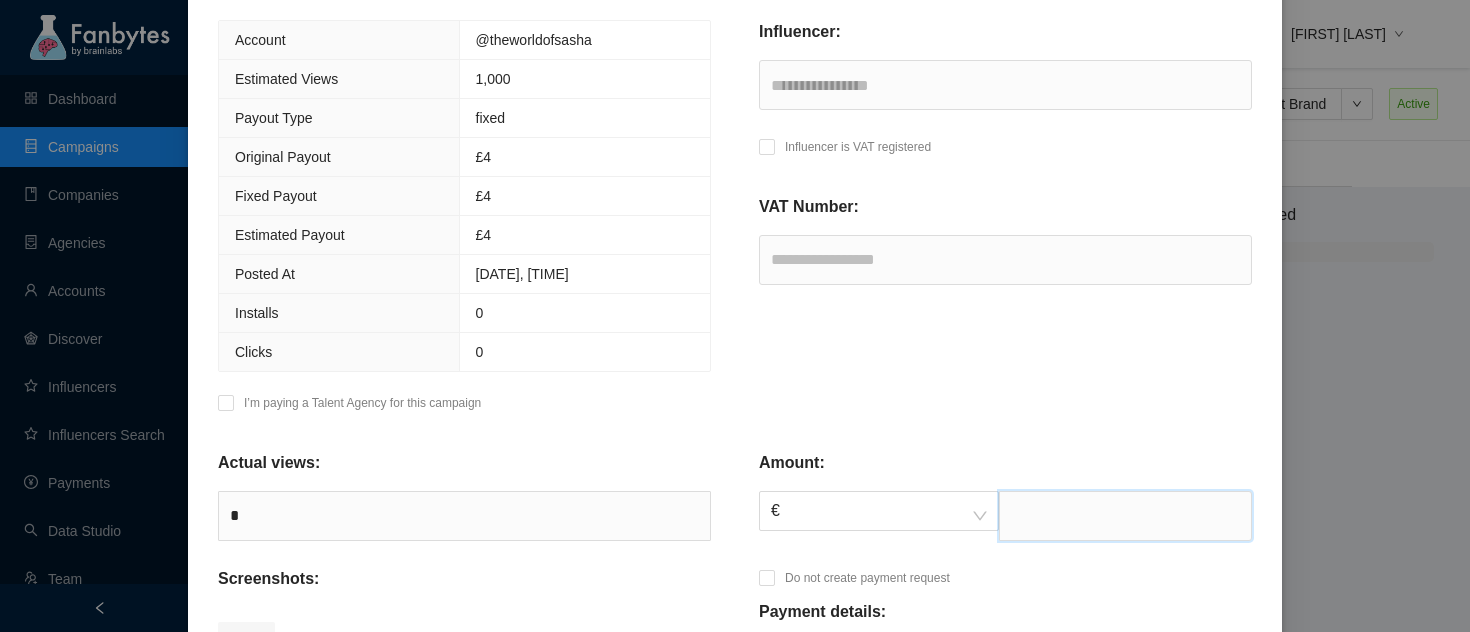 click at bounding box center (1125, 516) 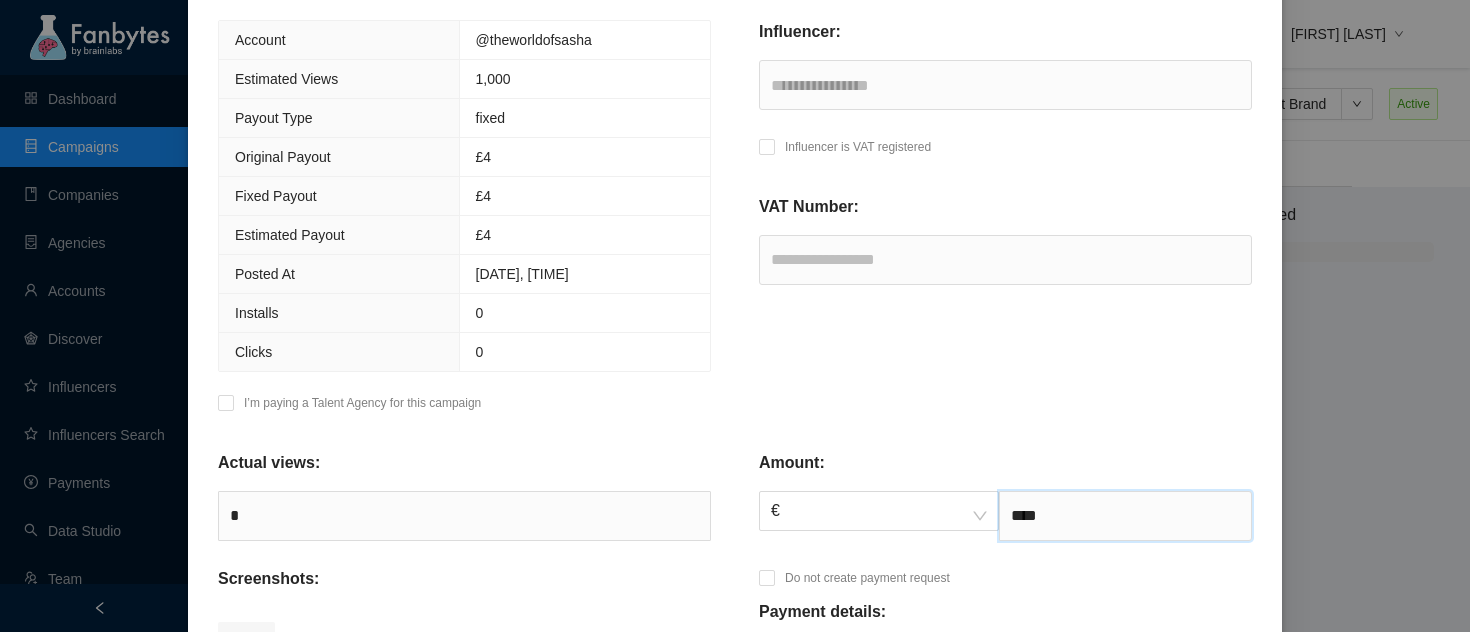 type on "****" 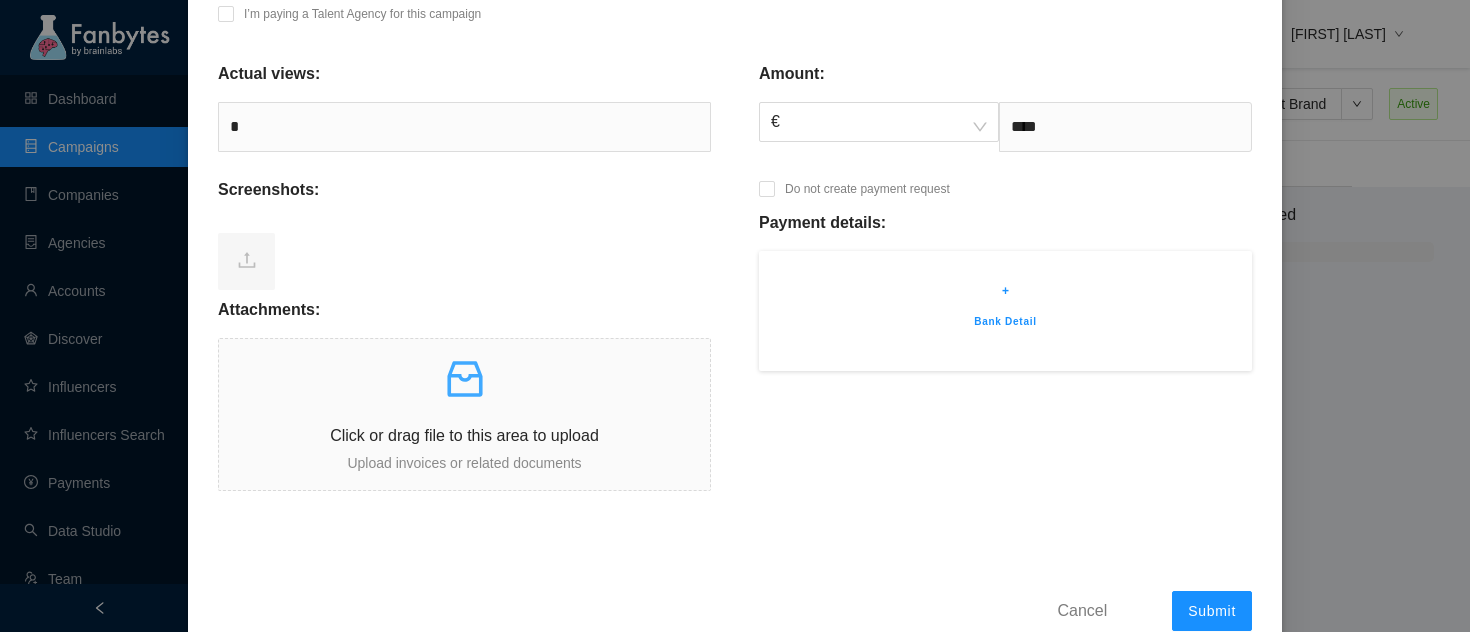 scroll, scrollTop: 694, scrollLeft: 0, axis: vertical 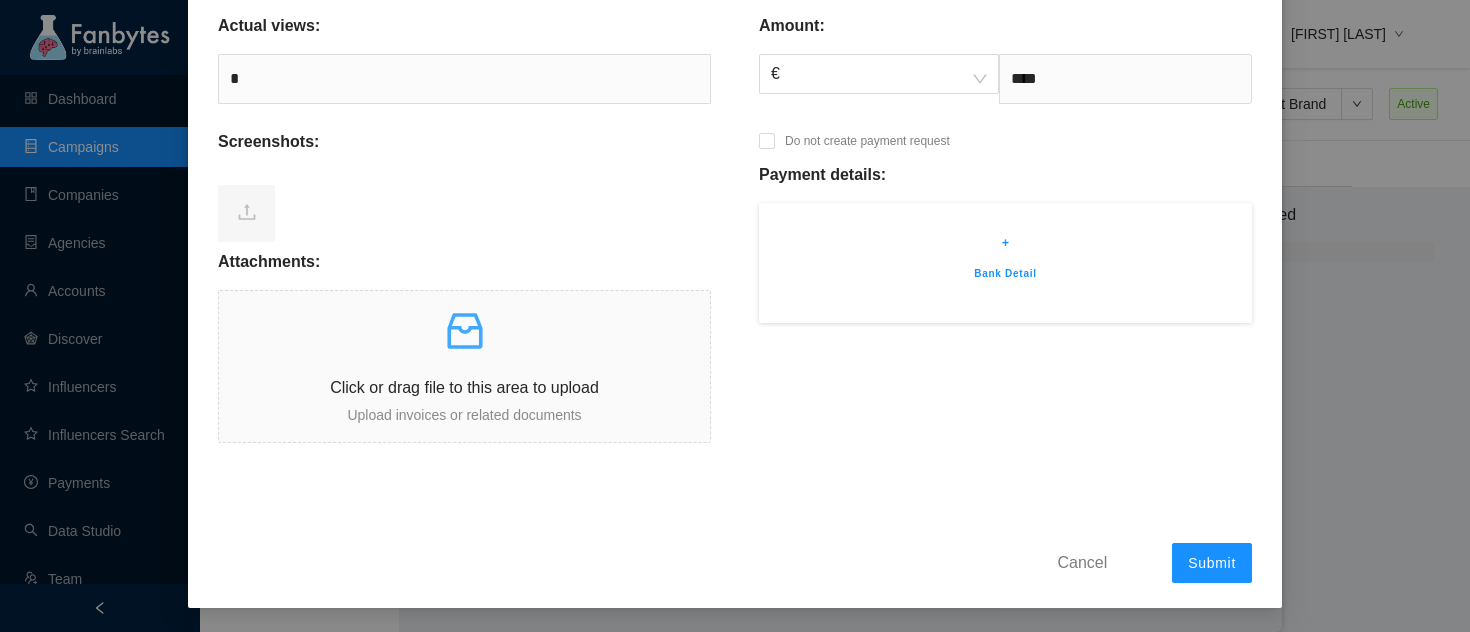 click on "+ Bank Detail" at bounding box center [1005, 263] 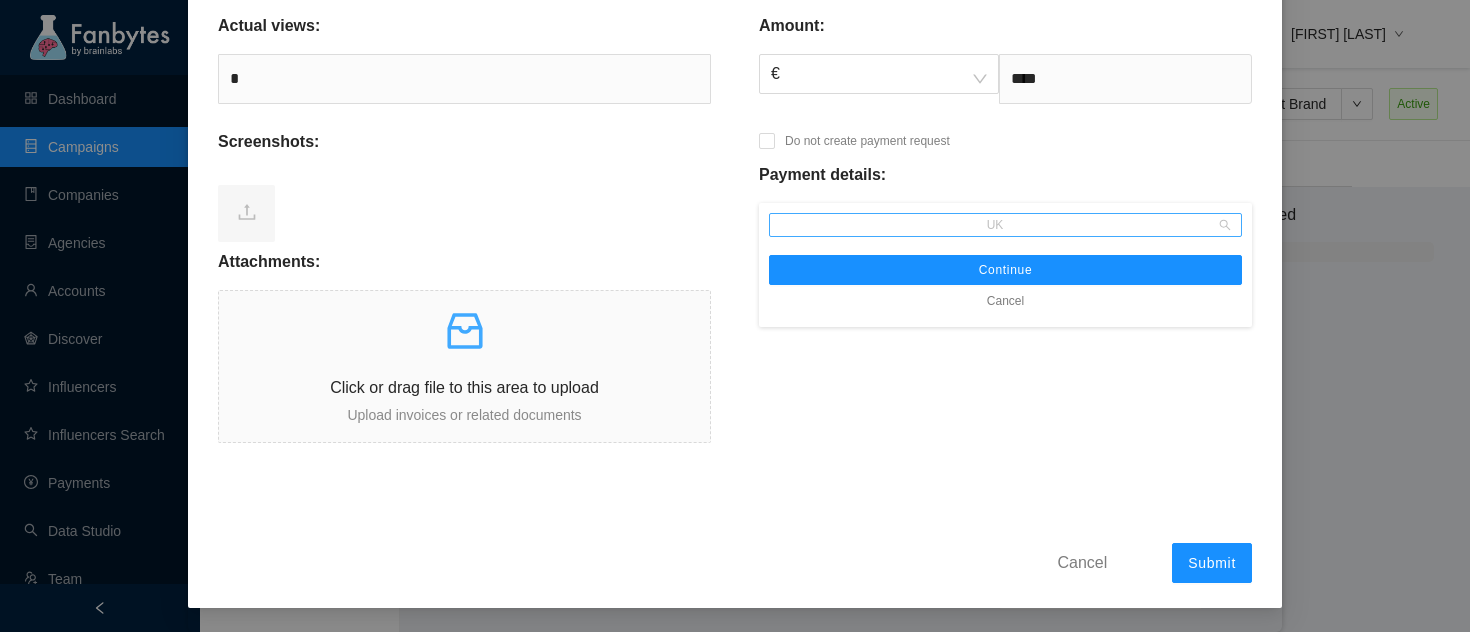 click on "UK" at bounding box center (1005, 225) 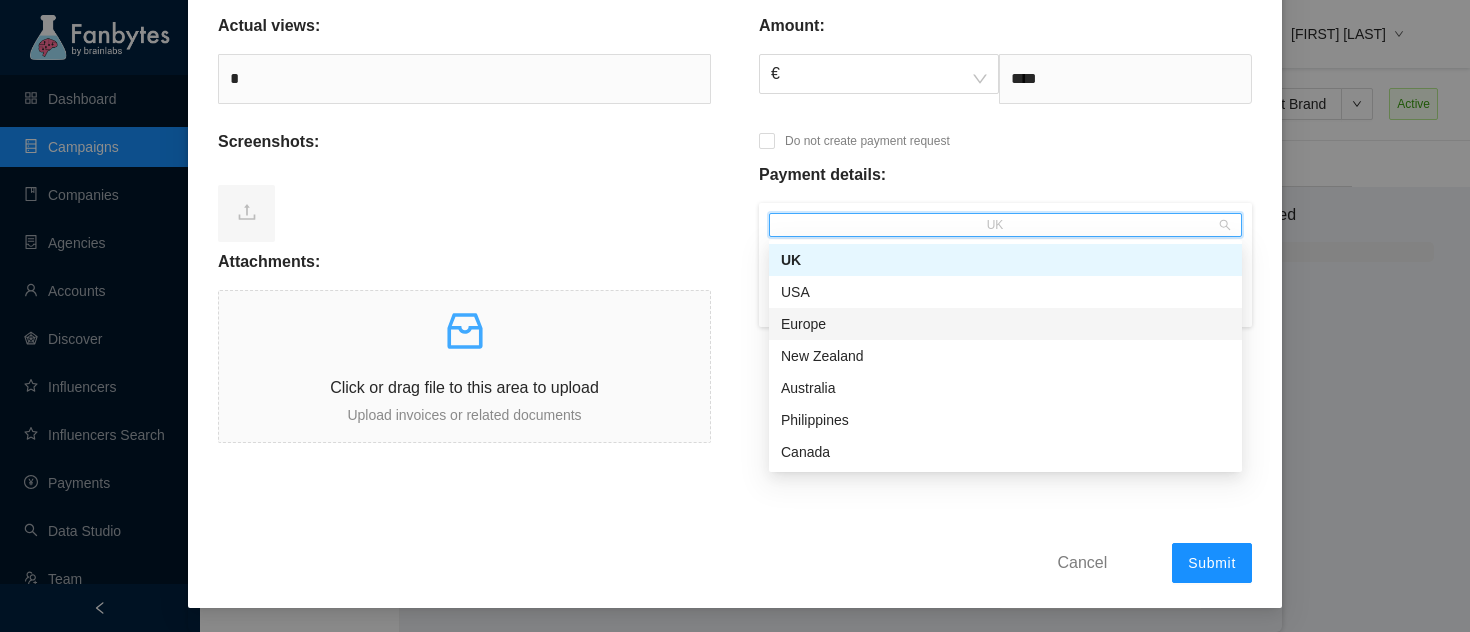 click on "Europe" at bounding box center (1005, 324) 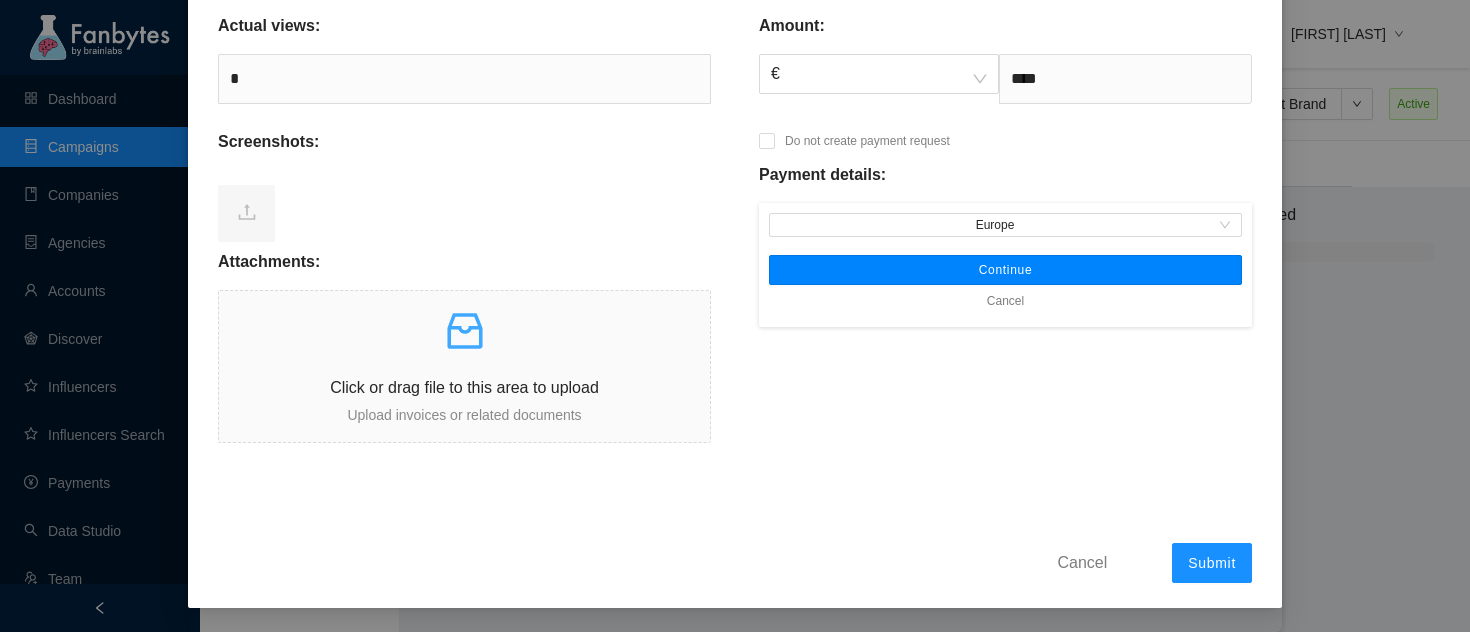 click on "Continue" at bounding box center (1005, 270) 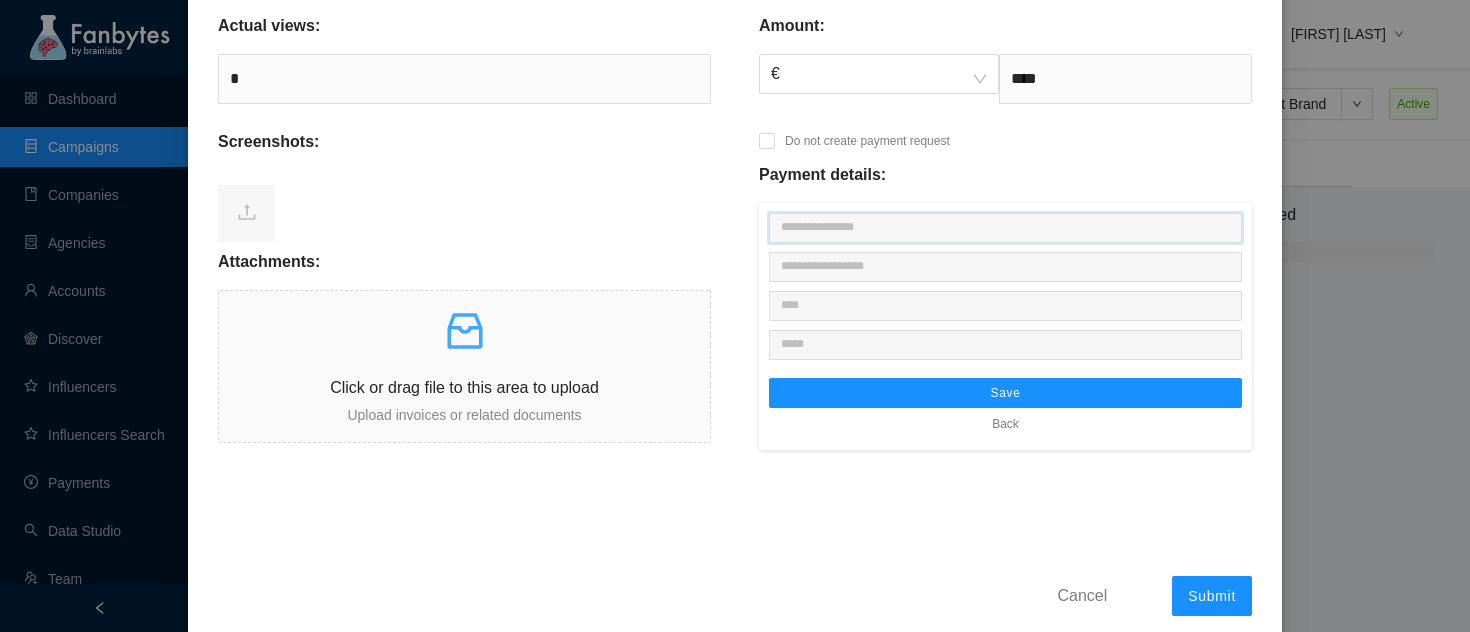 click at bounding box center (1005, 228) 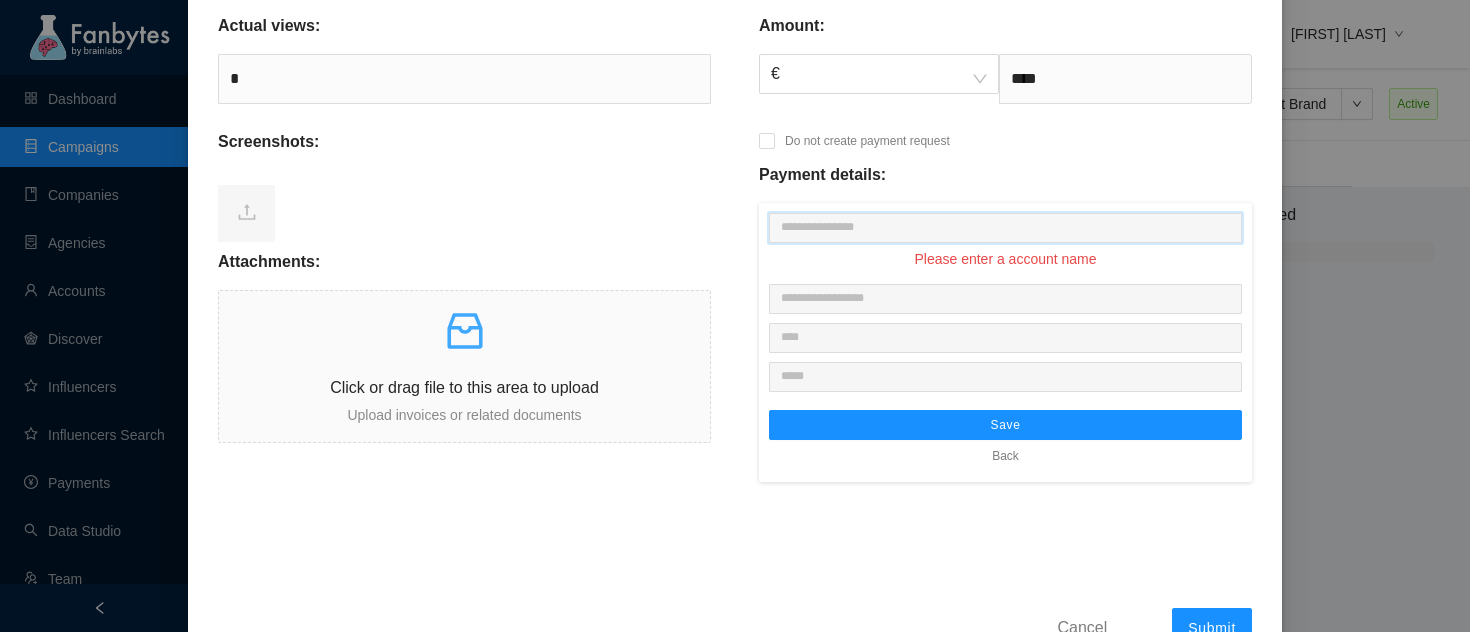 paste on "**********" 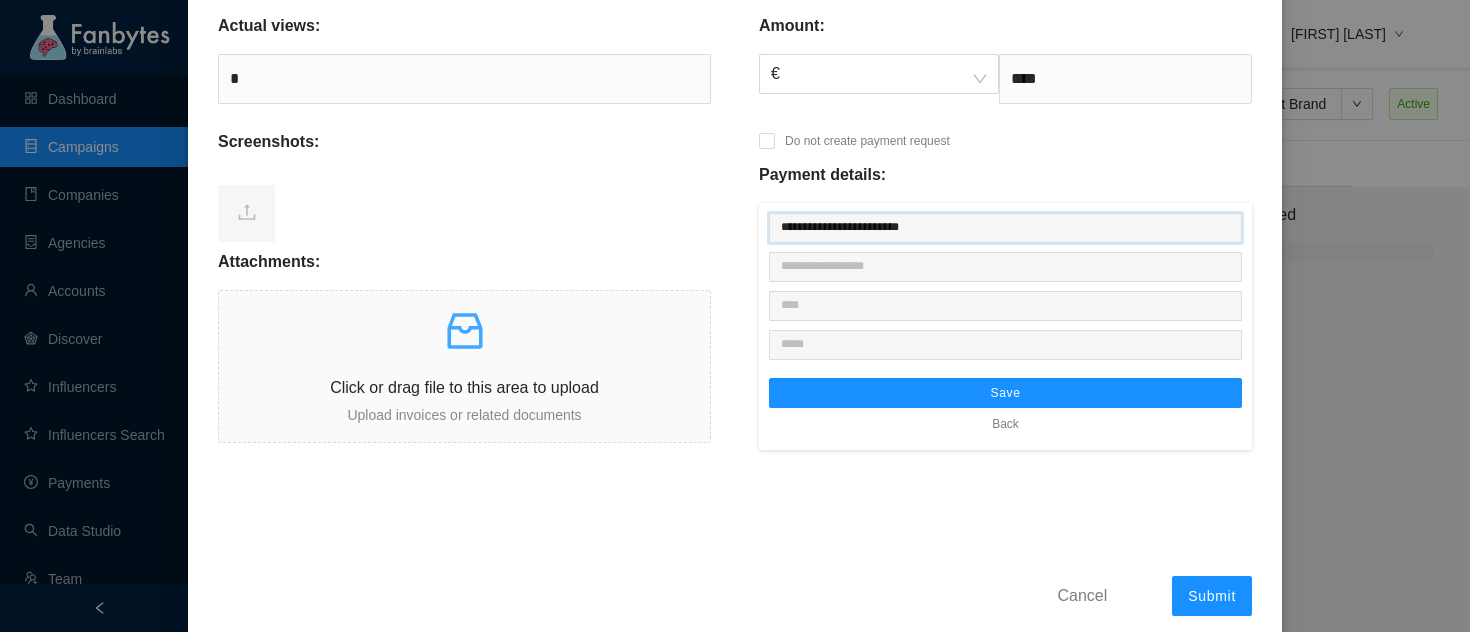 type on "**********" 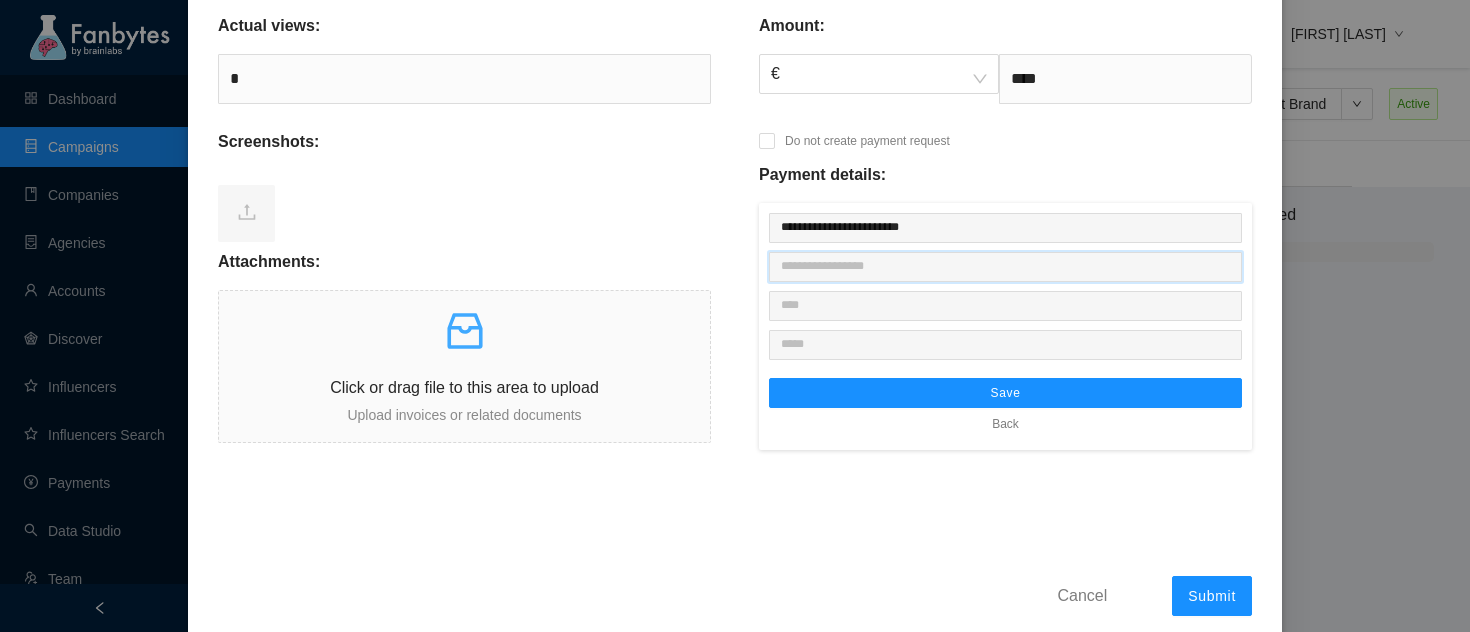 click at bounding box center [1005, 267] 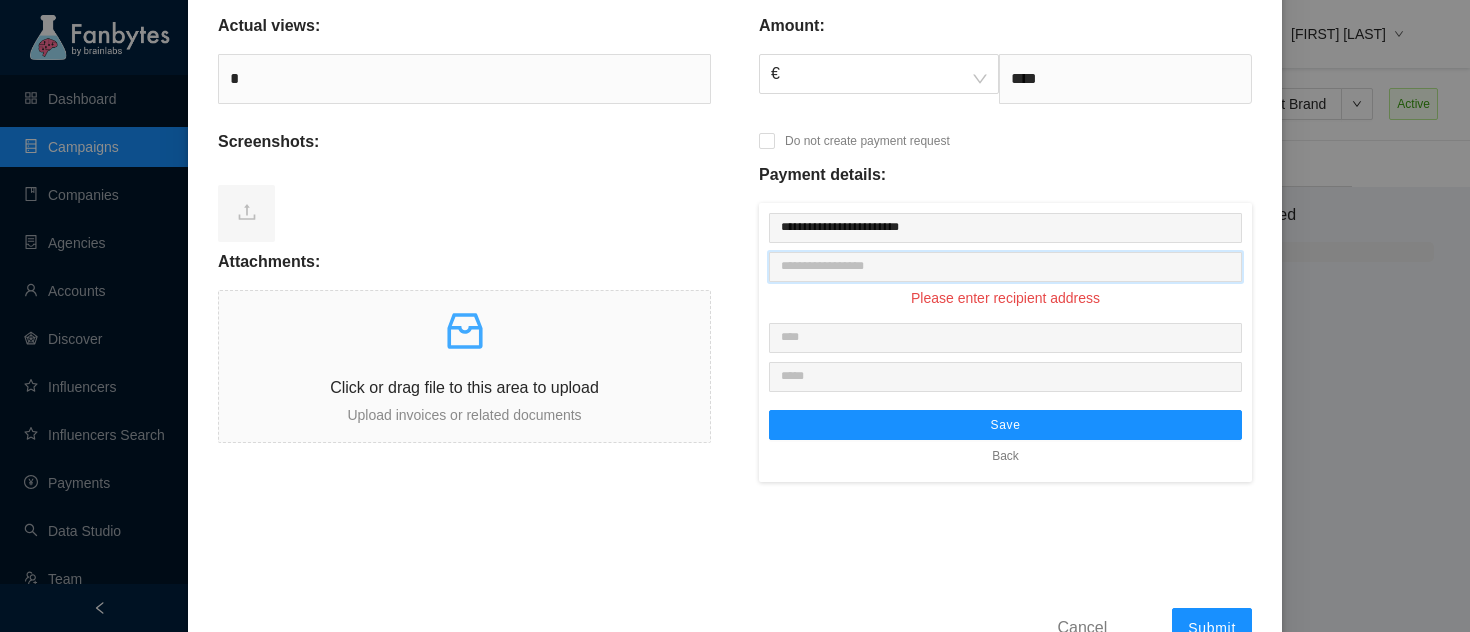 paste on "**********" 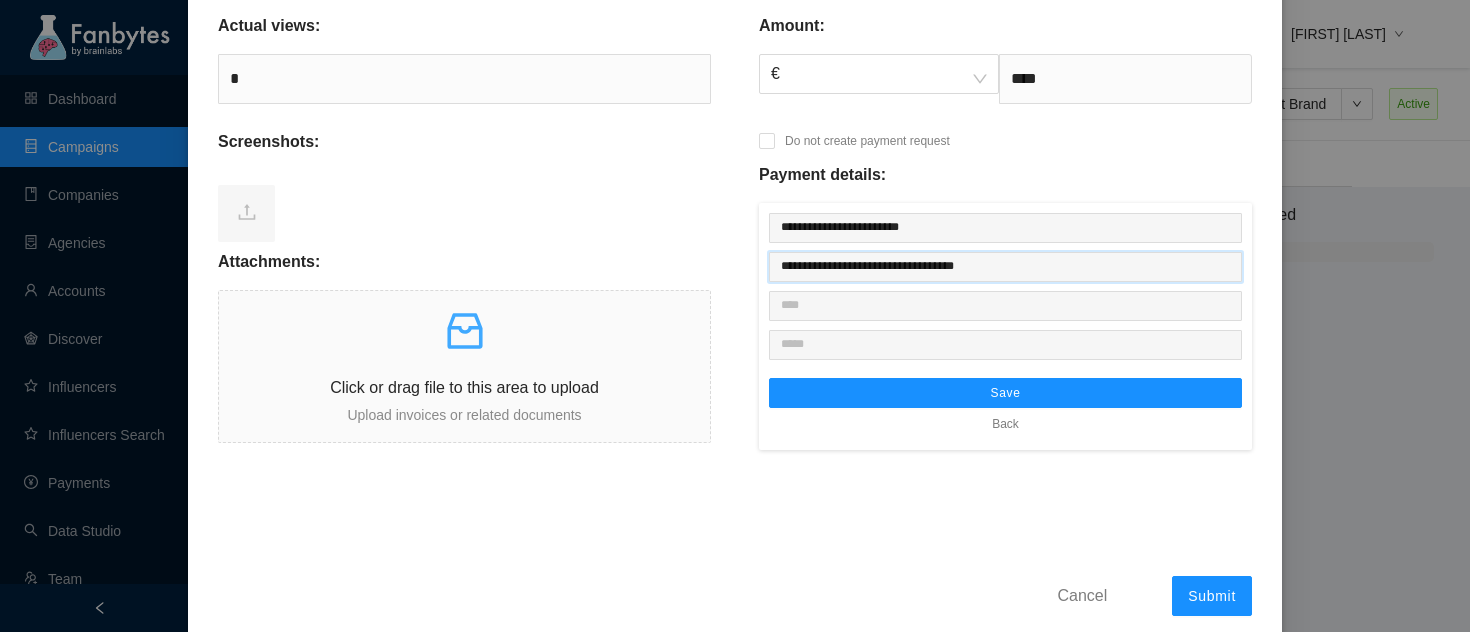 type on "**********" 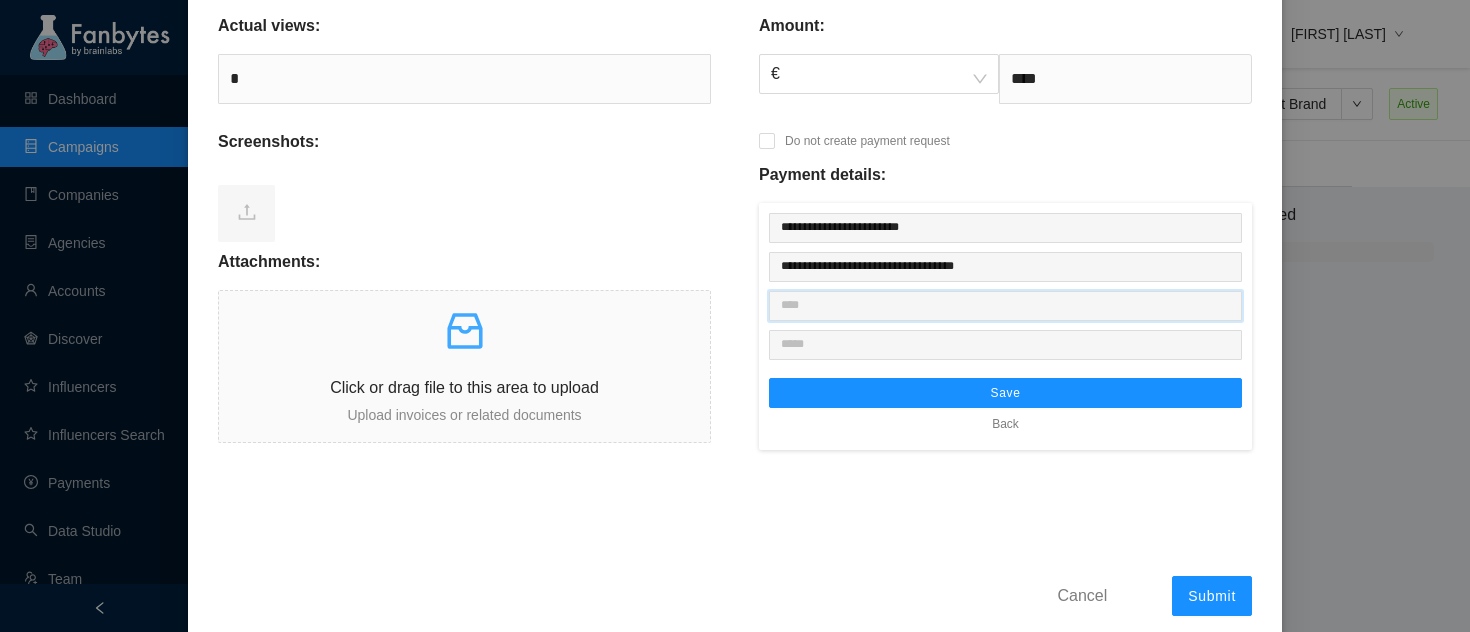 click at bounding box center [1005, 306] 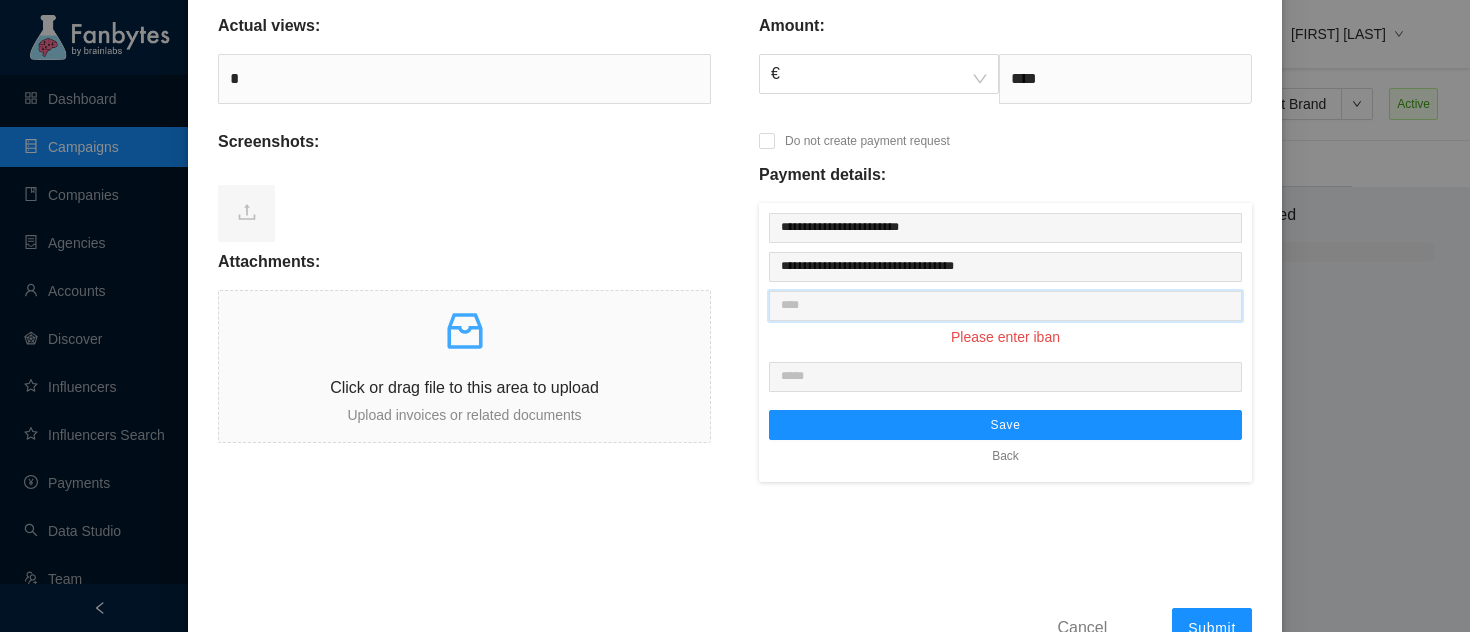 paste on "**********" 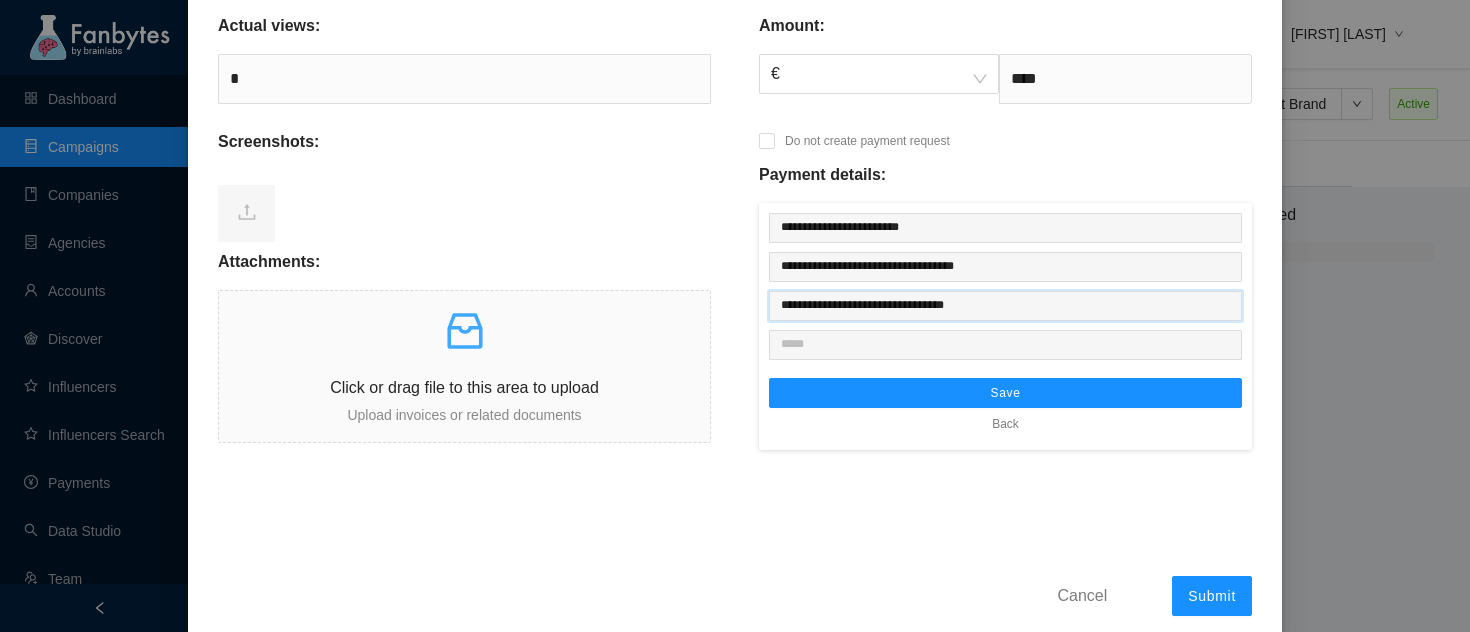 type on "**********" 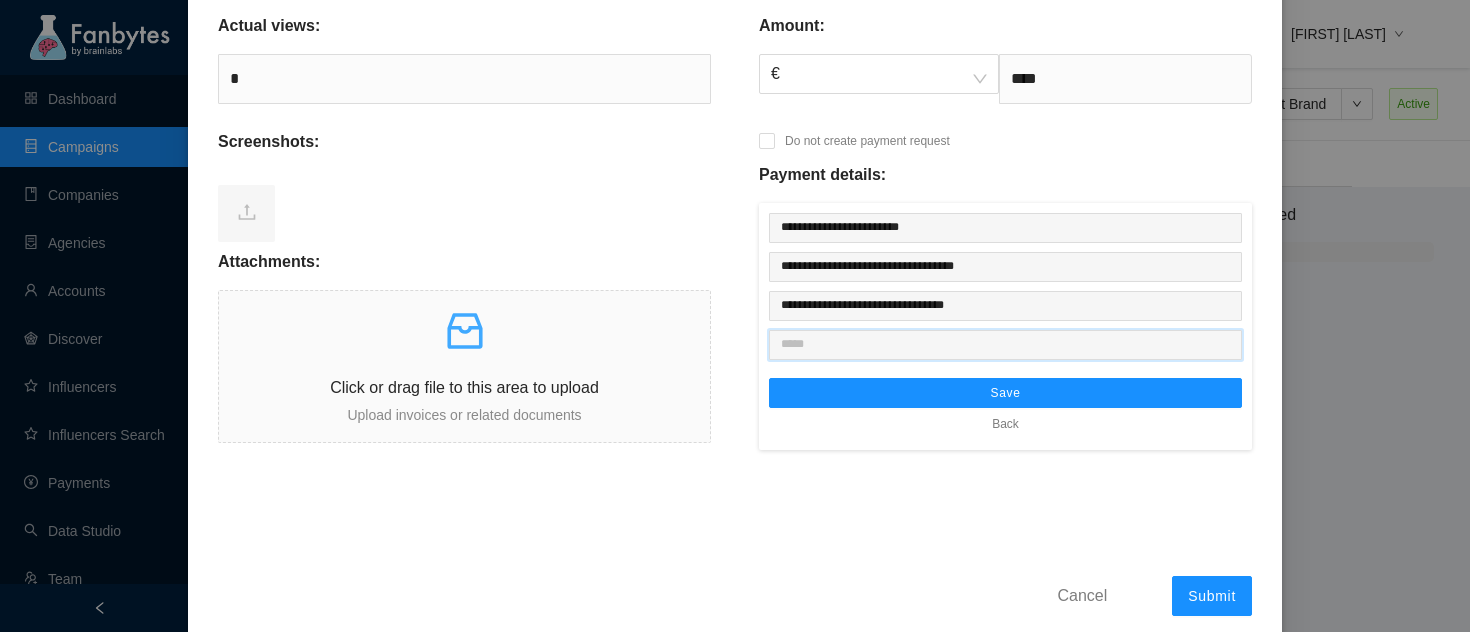 click at bounding box center [1005, 345] 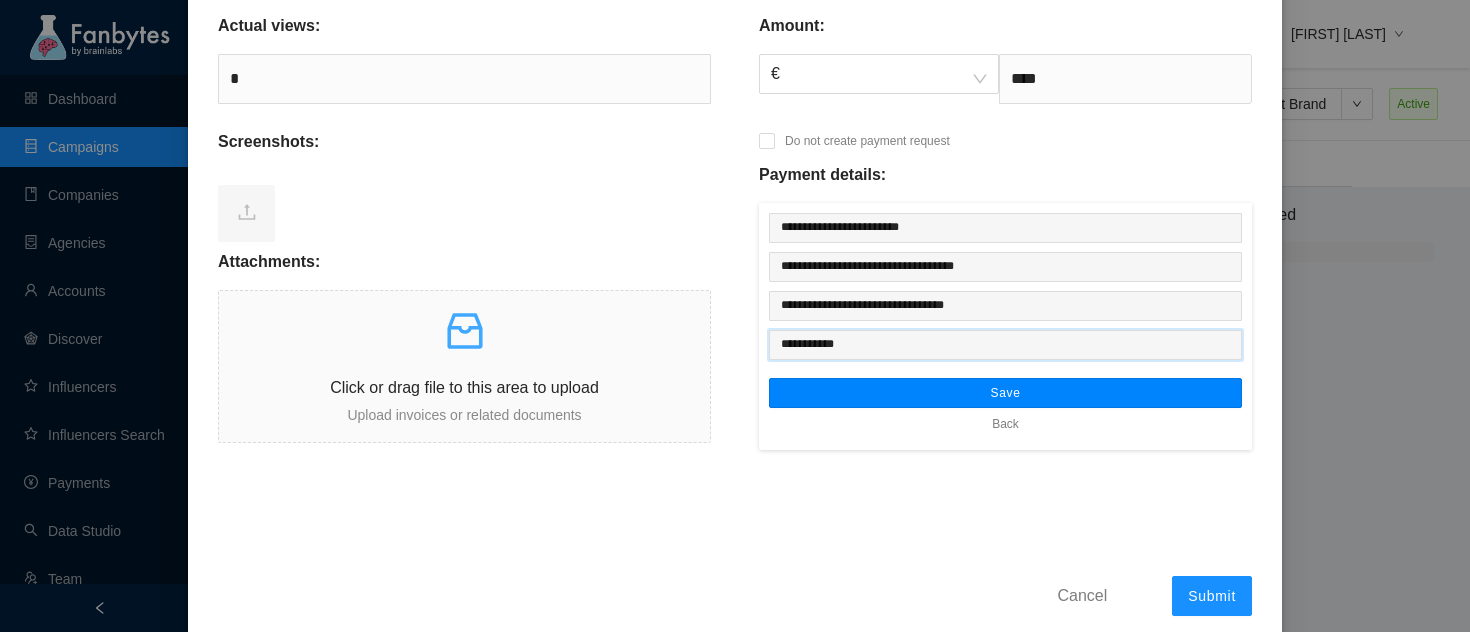 type on "**********" 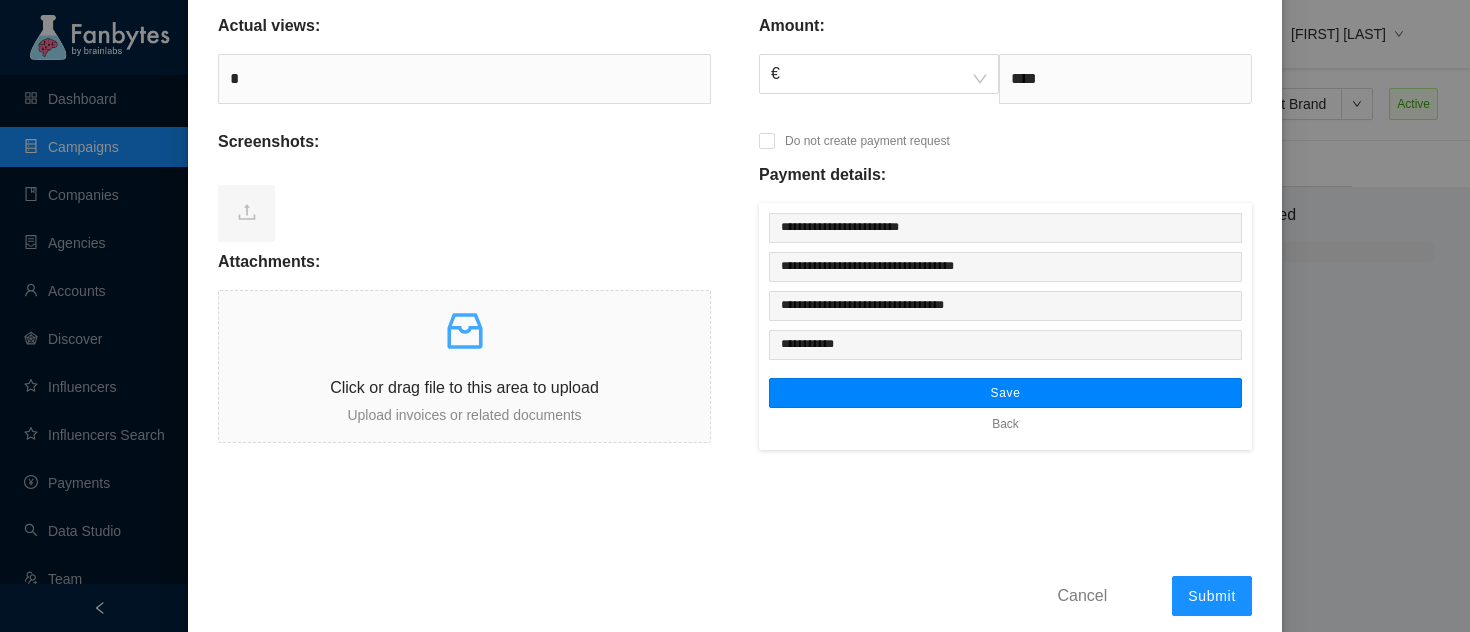 click on "Save" at bounding box center [1005, 393] 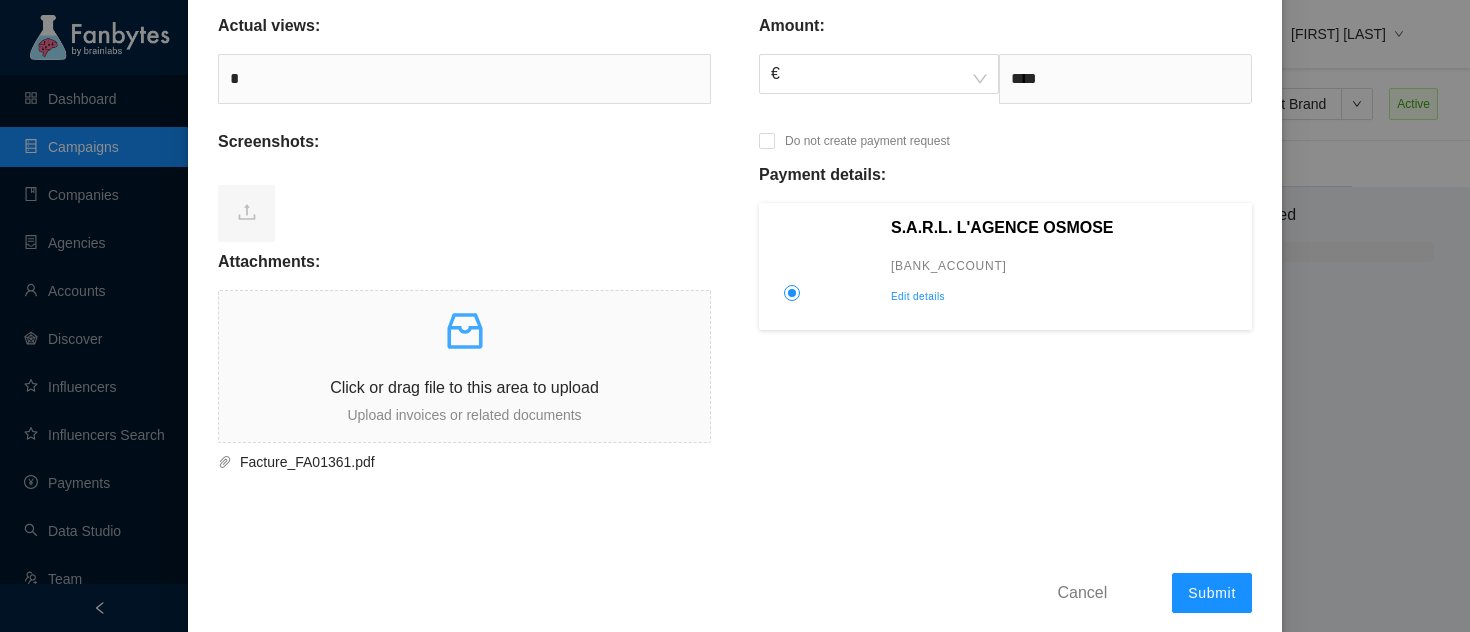 click on "**********" at bounding box center (735, 22) 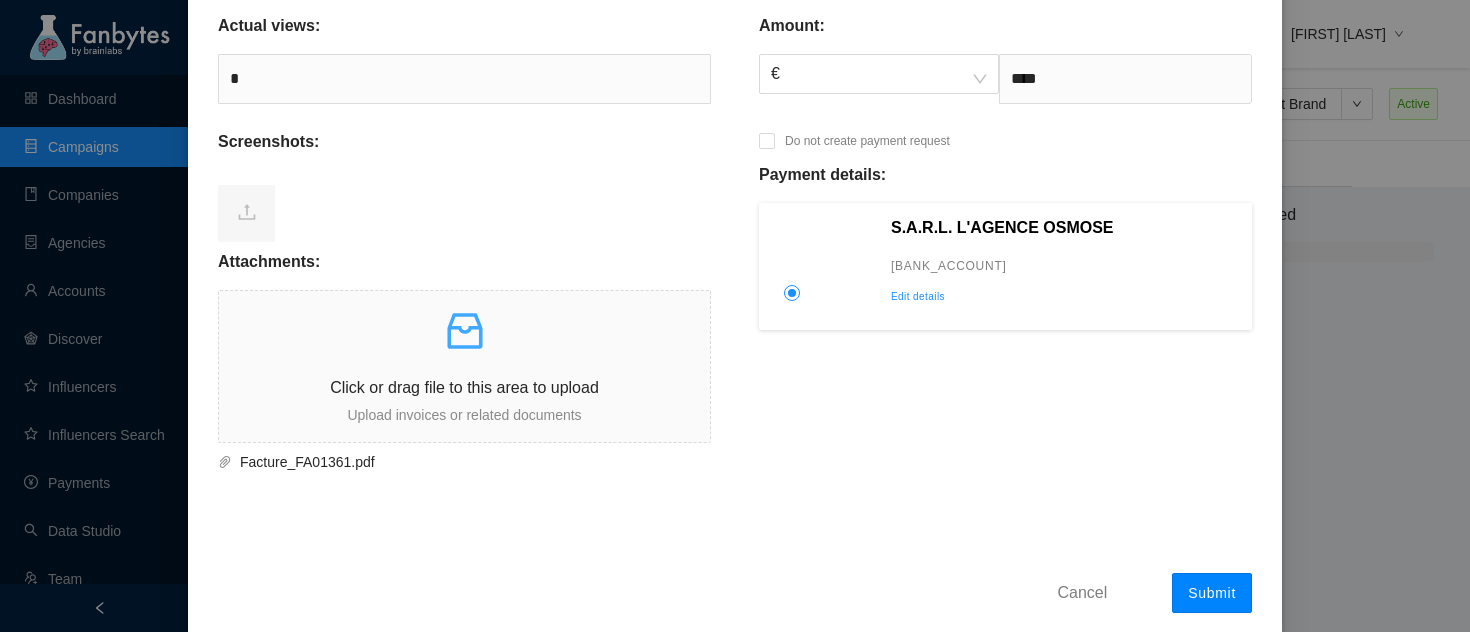 click on "Submit" at bounding box center [1212, 593] 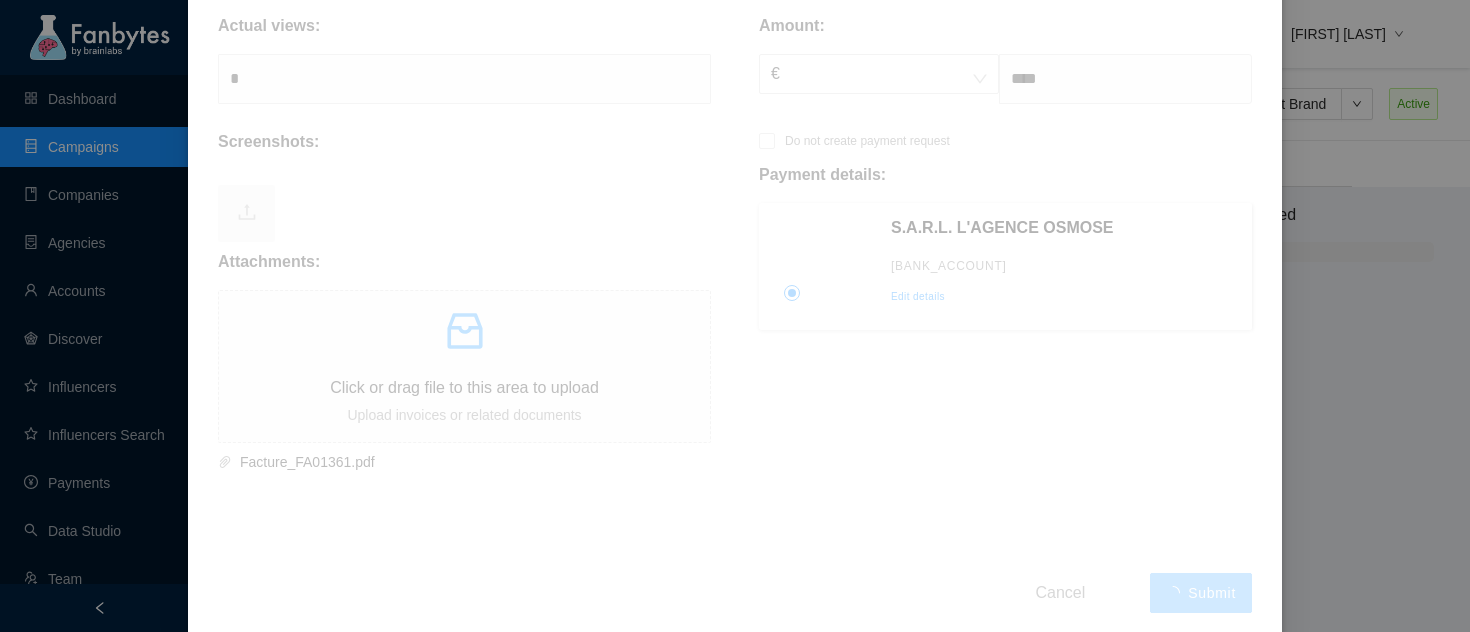type on "******" 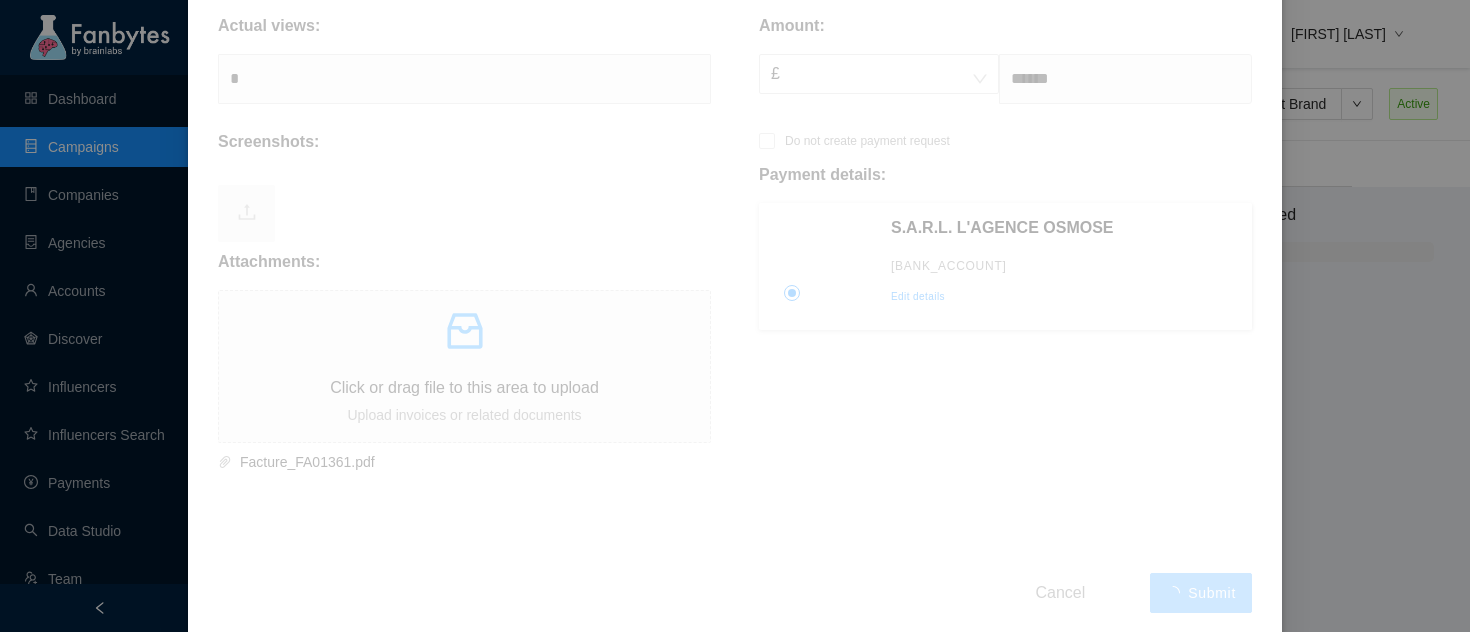 scroll, scrollTop: 0, scrollLeft: 0, axis: both 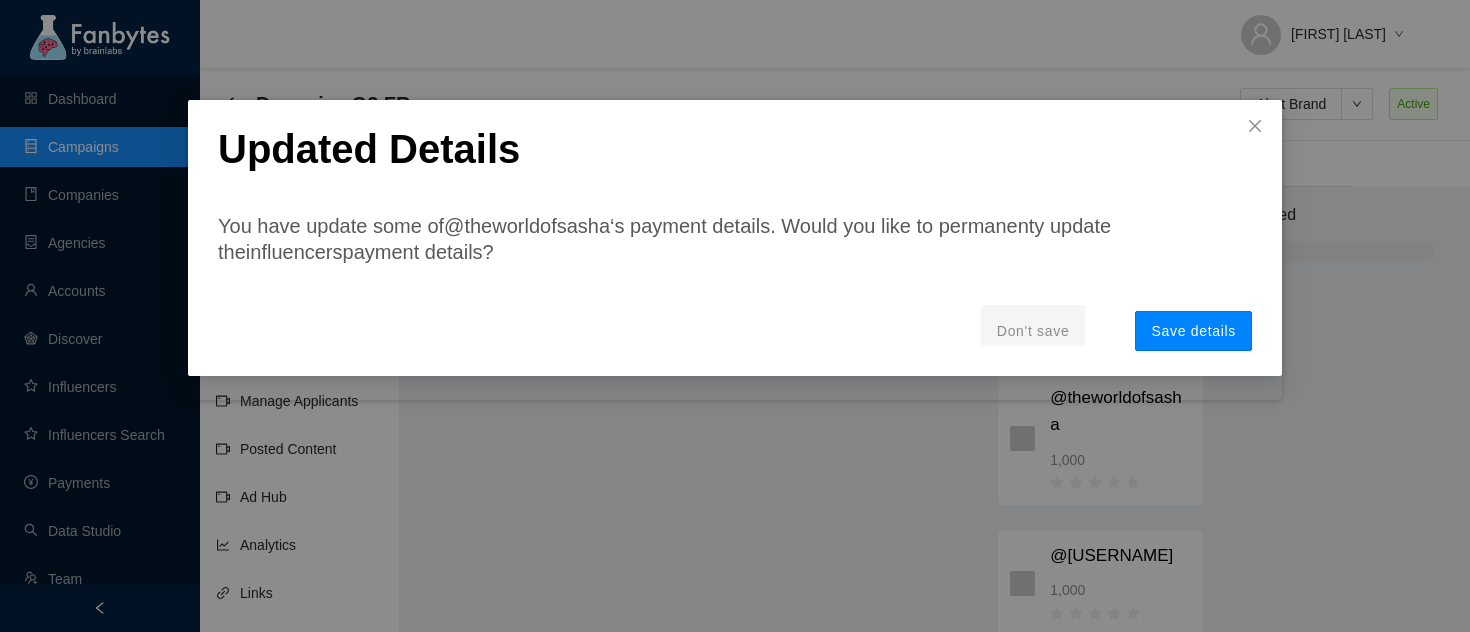 click on "Save details" at bounding box center [1193, 331] 